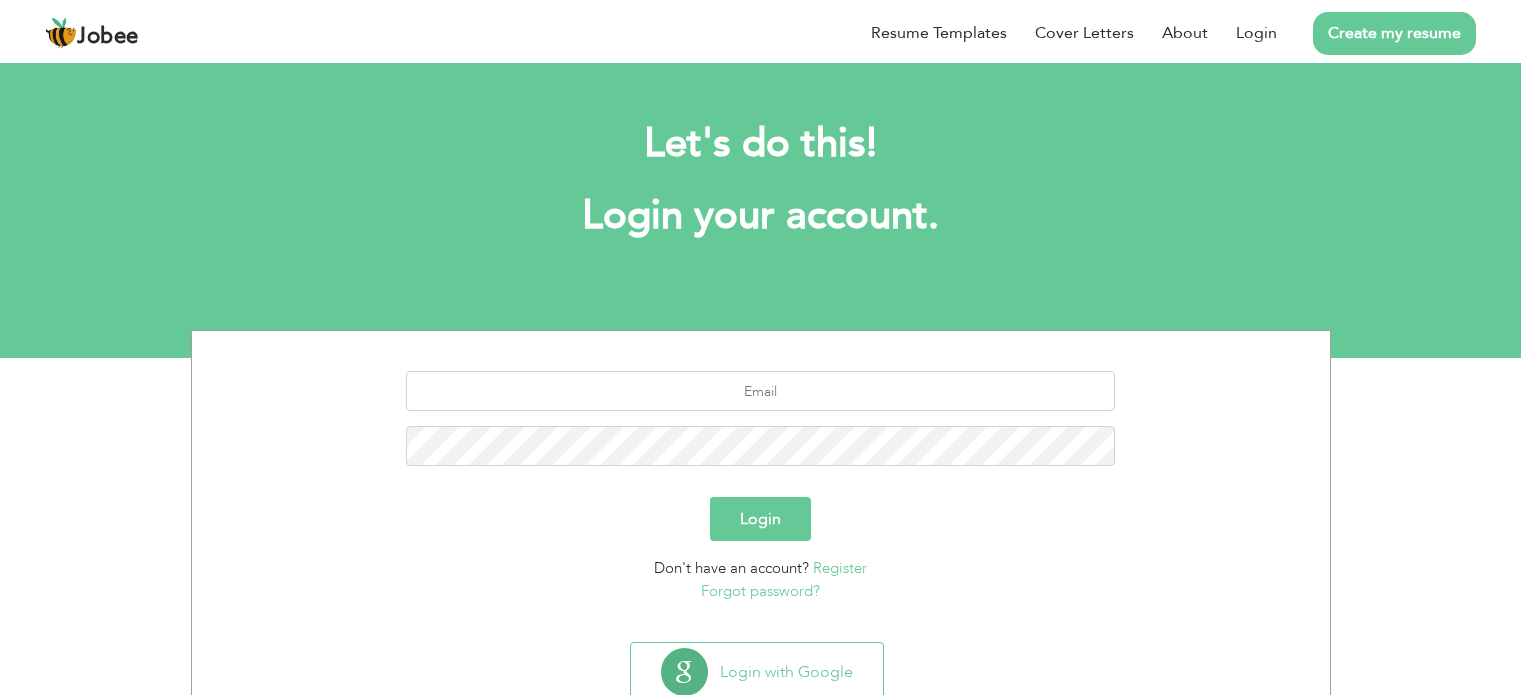 scroll, scrollTop: 0, scrollLeft: 0, axis: both 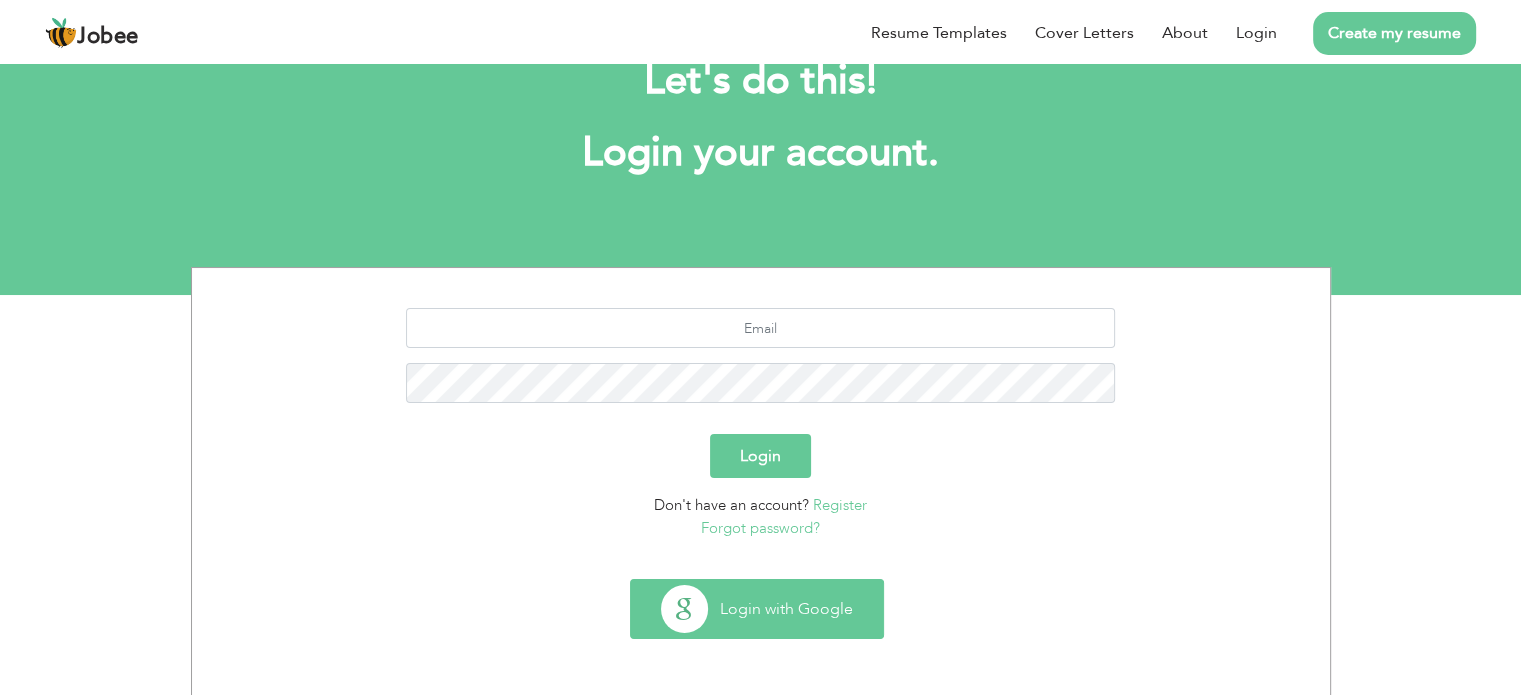 click on "Login with Google" at bounding box center [757, 609] 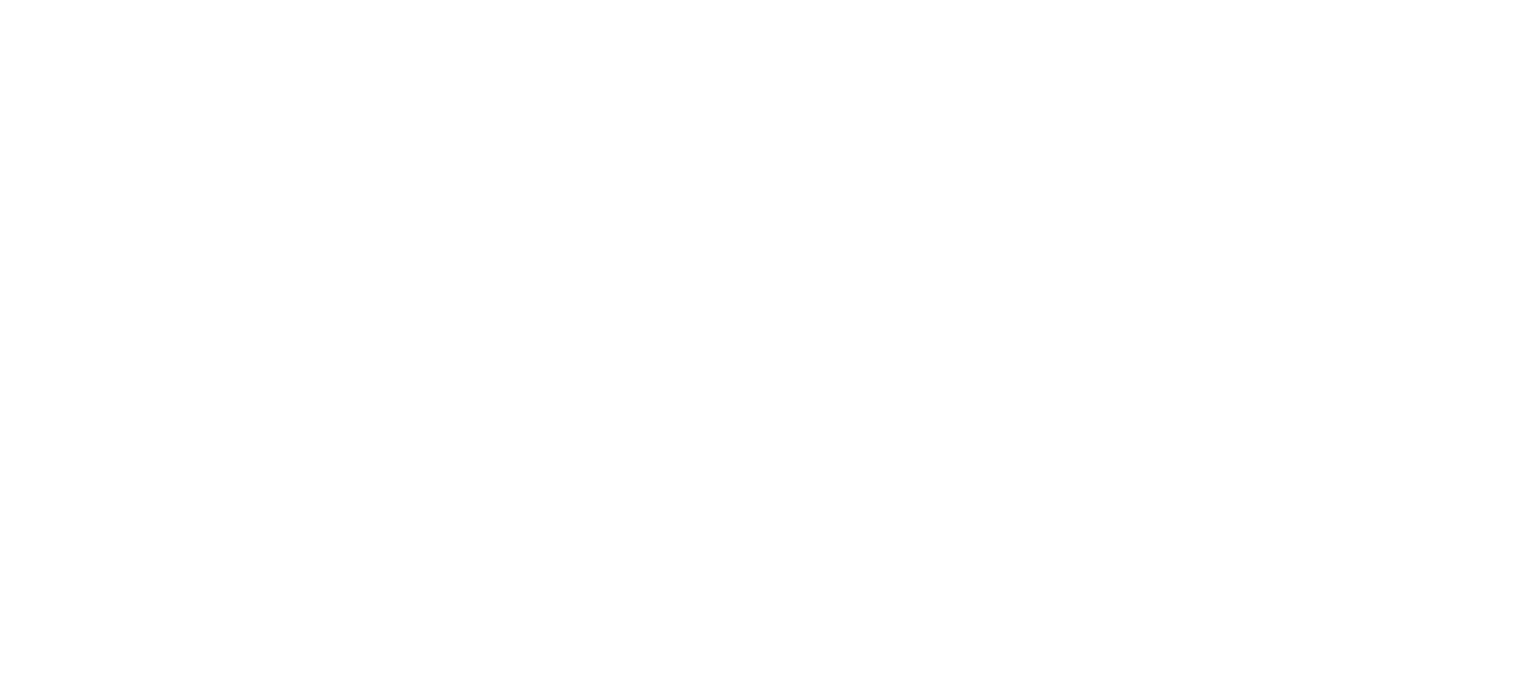 scroll, scrollTop: 0, scrollLeft: 0, axis: both 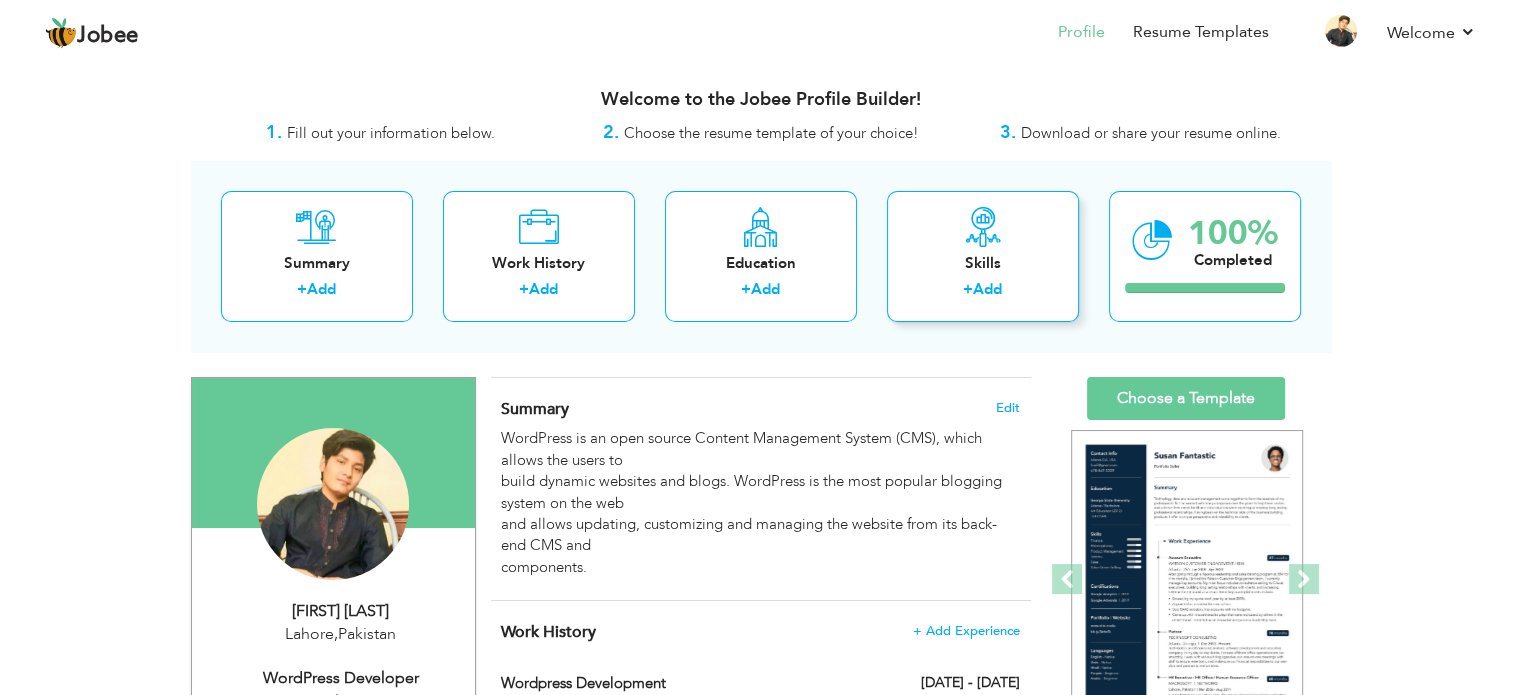 click on "Add" at bounding box center (987, 289) 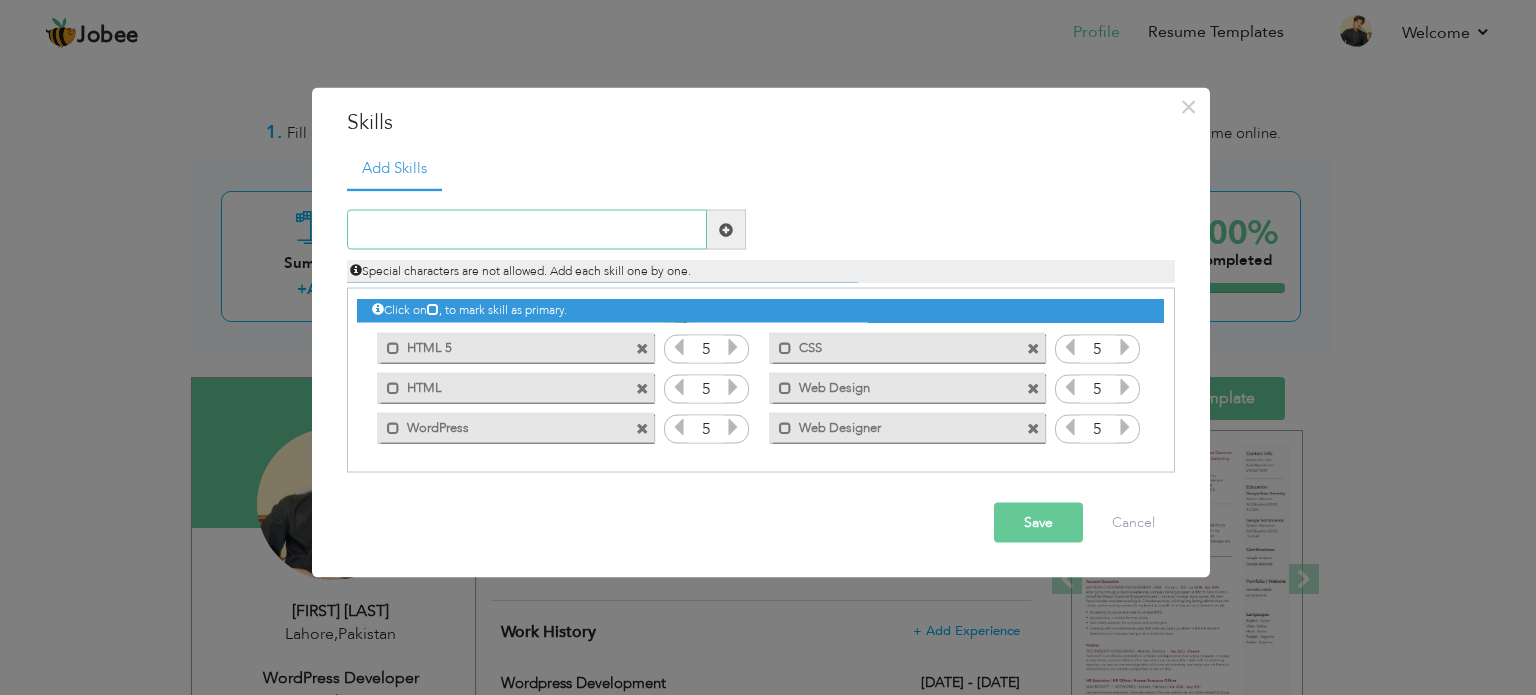 click at bounding box center [527, 230] 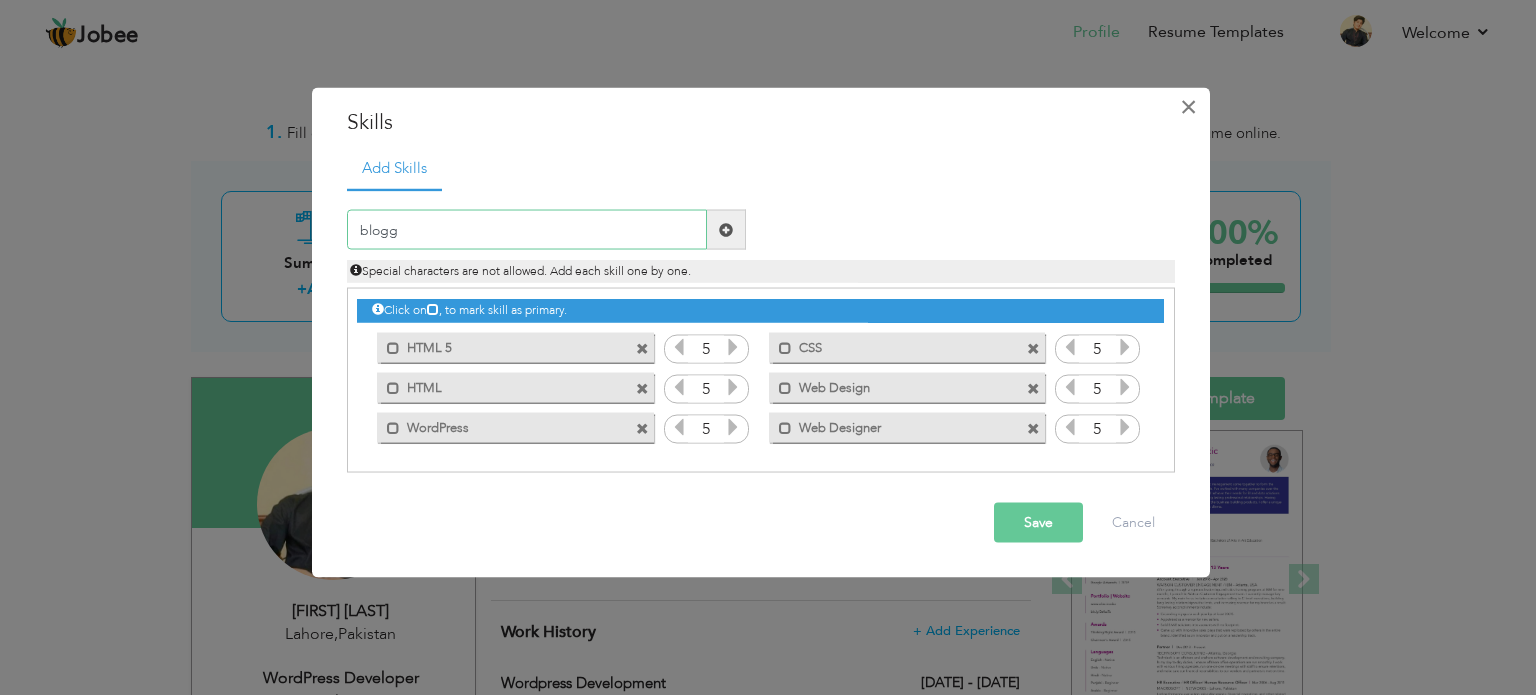 type on "blogg" 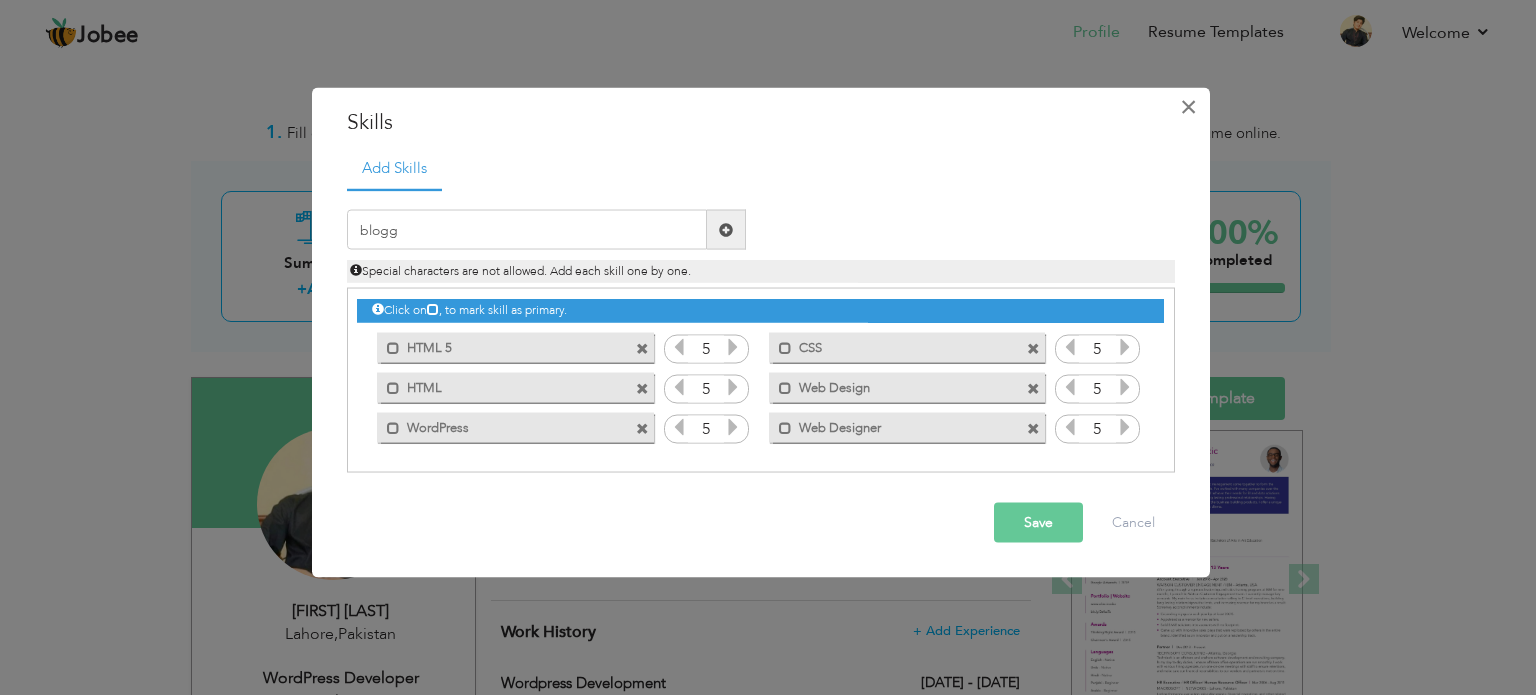 click on "×" at bounding box center (1188, 106) 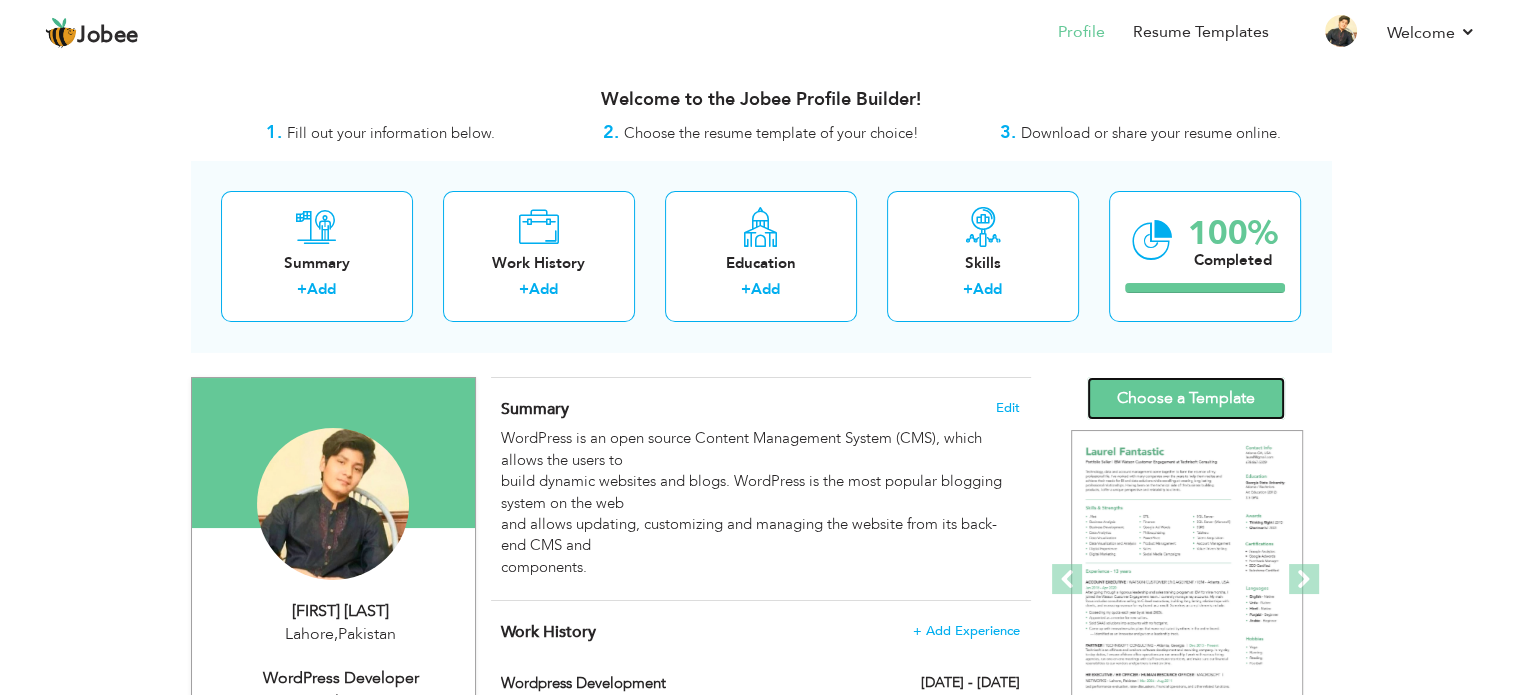 click on "Choose a Template" at bounding box center [1186, 398] 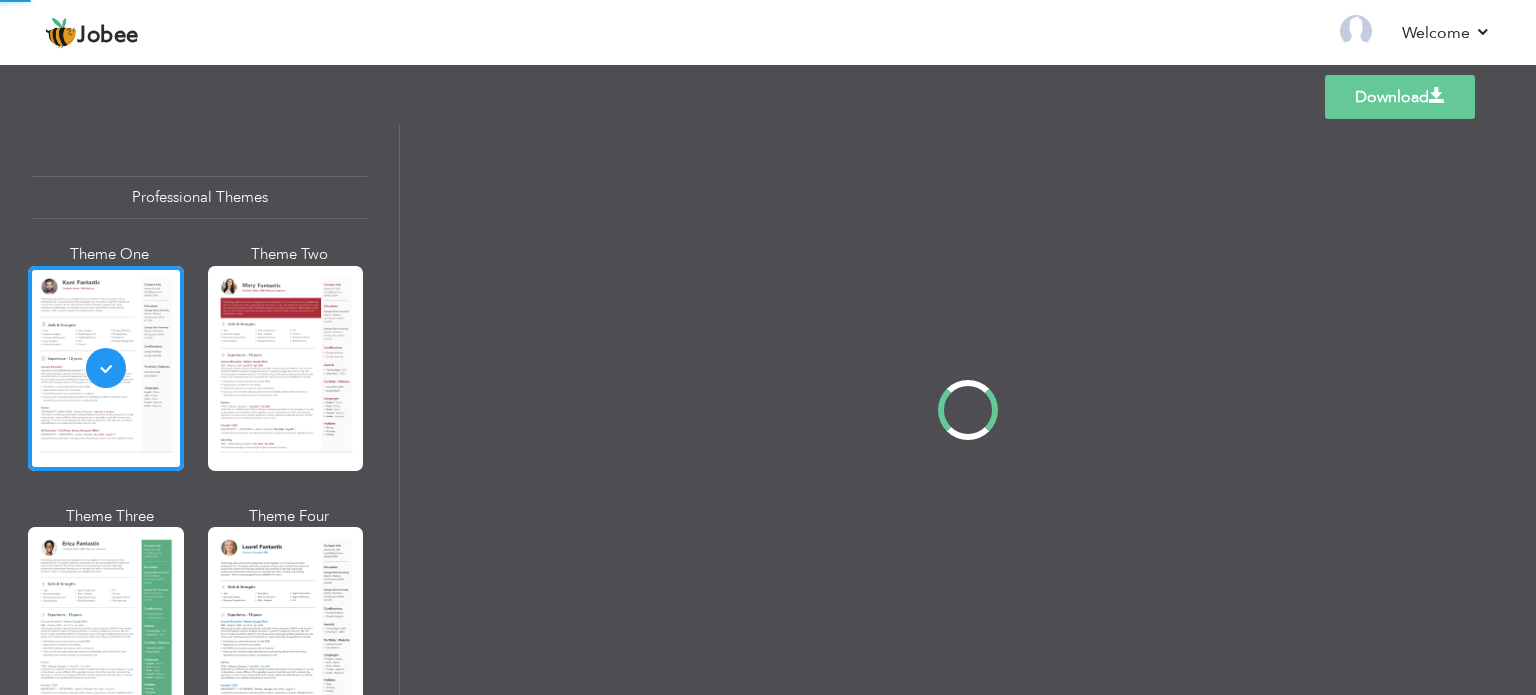 scroll, scrollTop: 0, scrollLeft: 0, axis: both 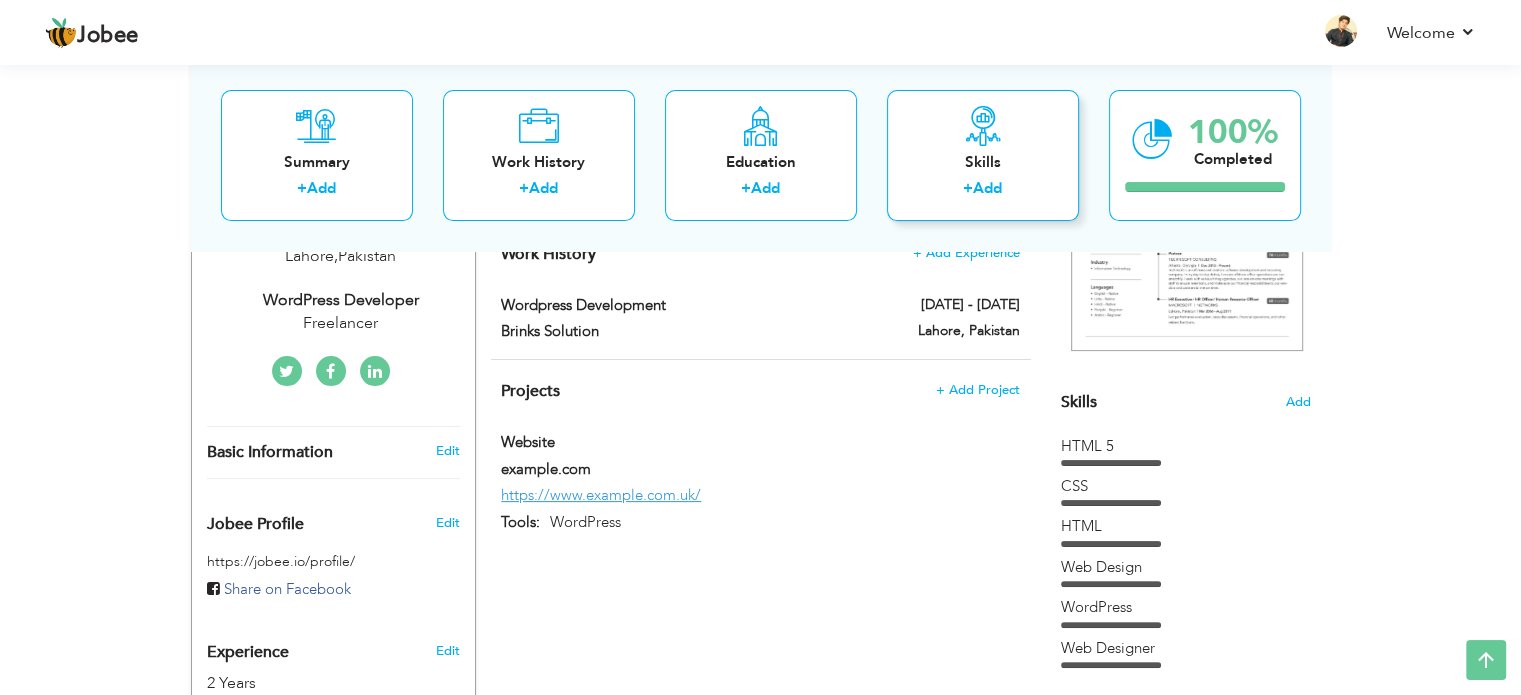 click on "Skills" at bounding box center (983, 162) 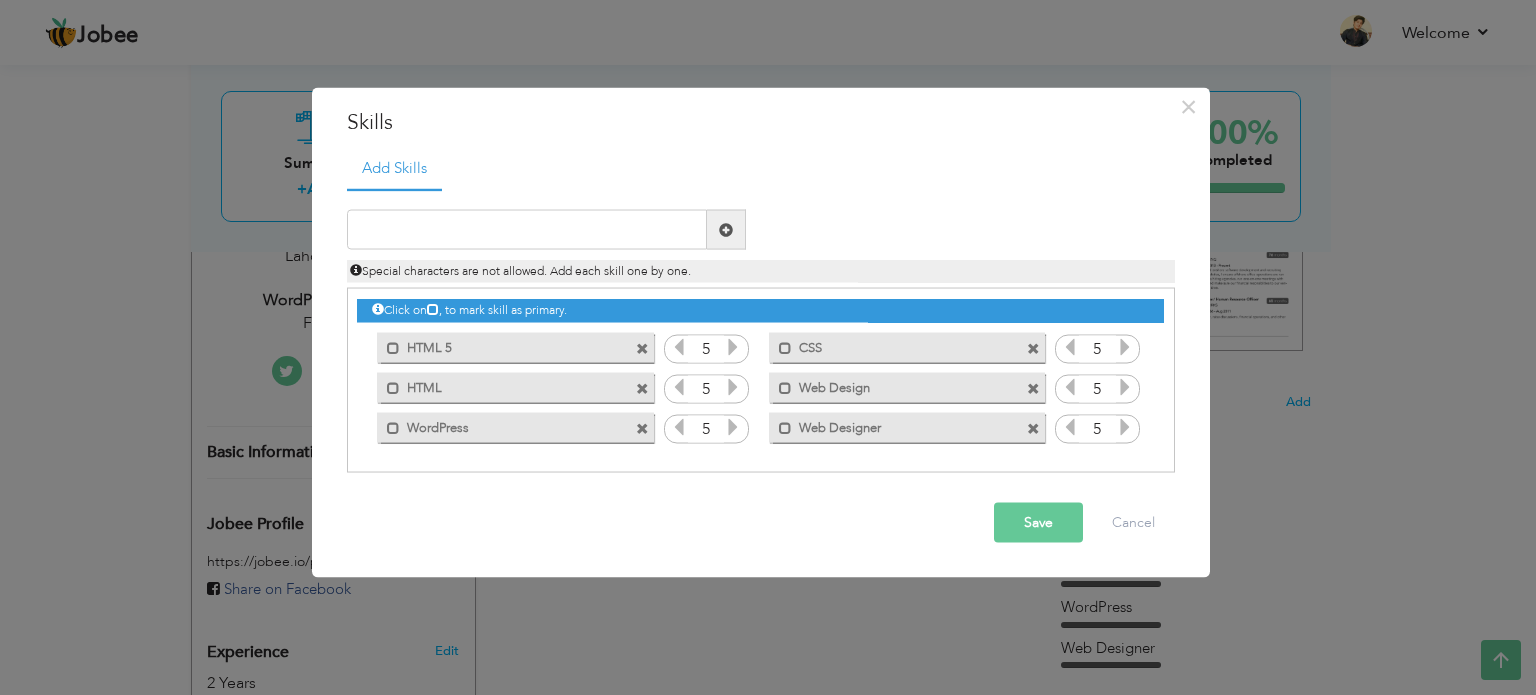 drag, startPoint x: 521, startPoint y: 287, endPoint x: 540, endPoint y: 267, distance: 27.58623 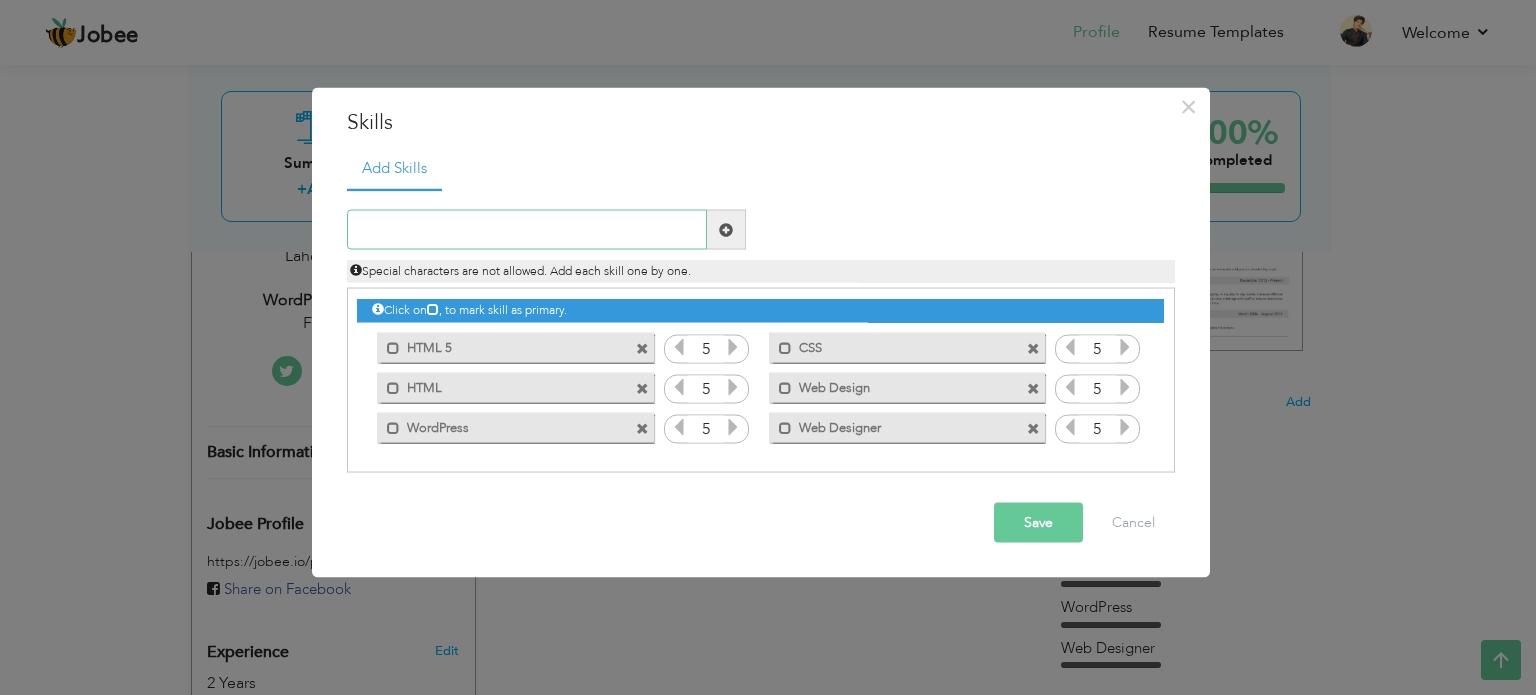 click at bounding box center (527, 230) 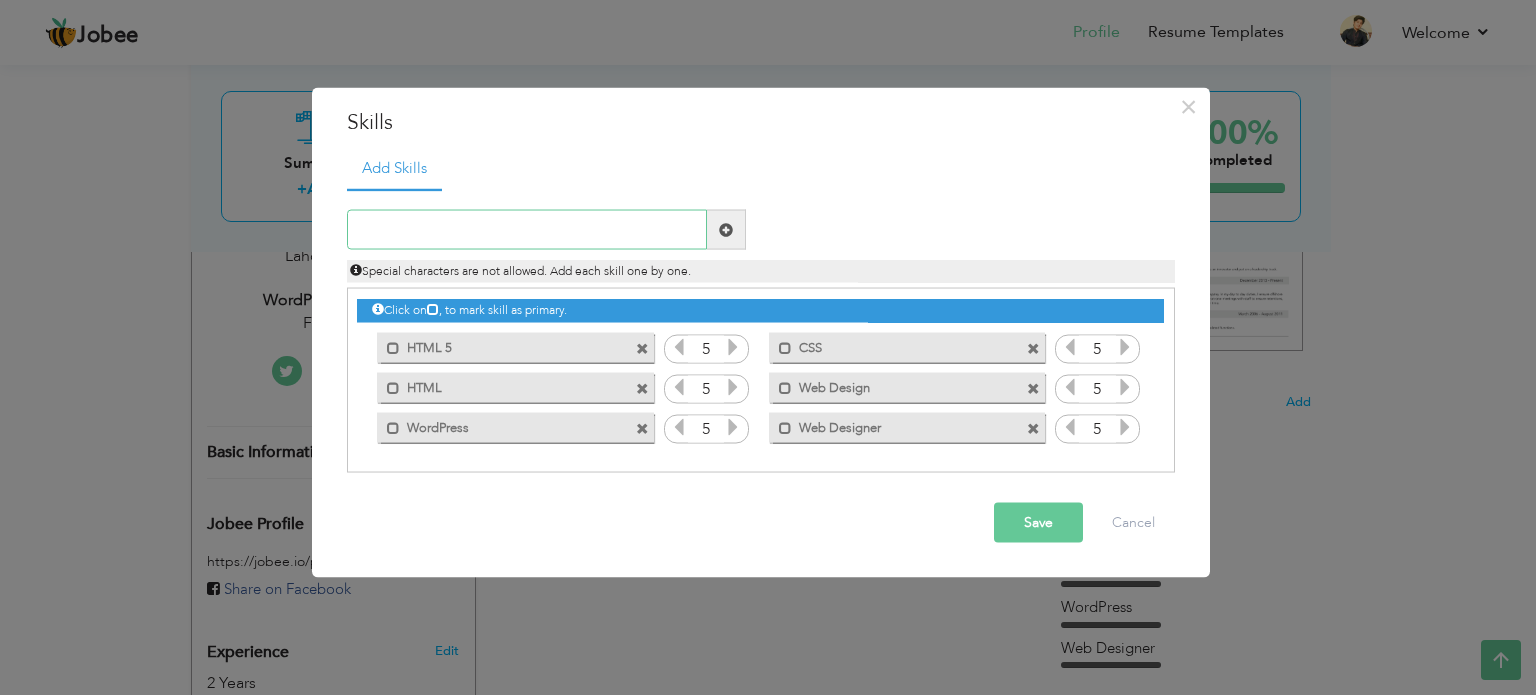 type on "blogg" 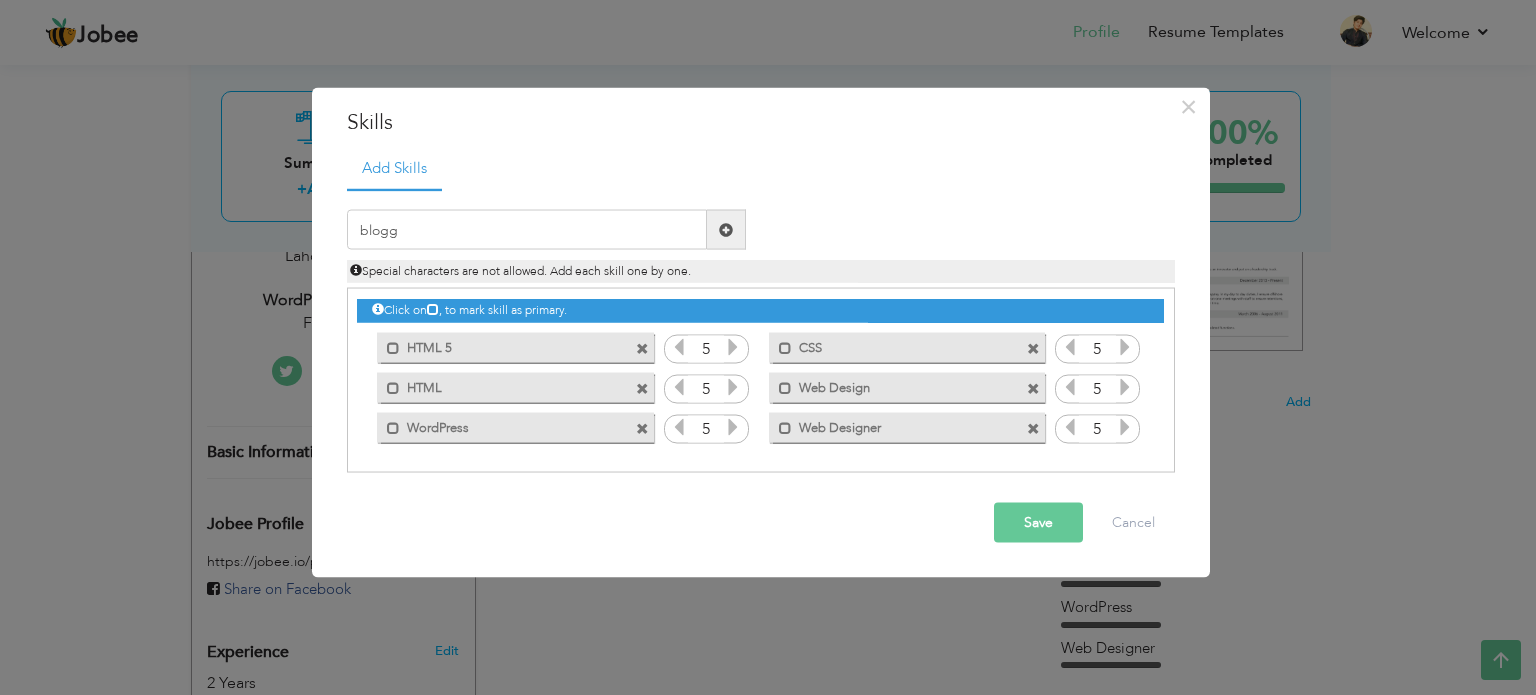 click on "Save" at bounding box center (1038, 523) 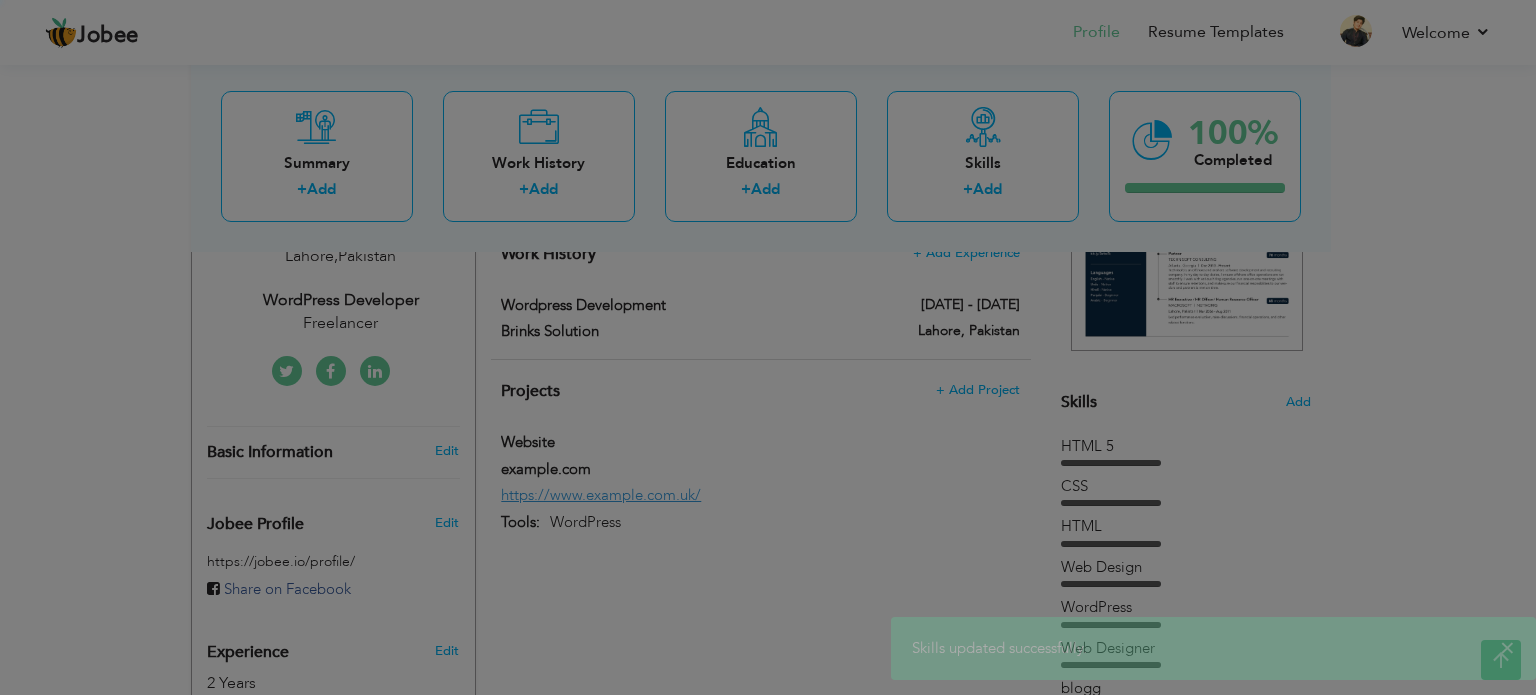 click on "Jobee
Profile
Resume Templates
Resume Templates
Cover Letters
About
My Resume
Welcome
Settings
Log off
Welcome" at bounding box center [768, 402] 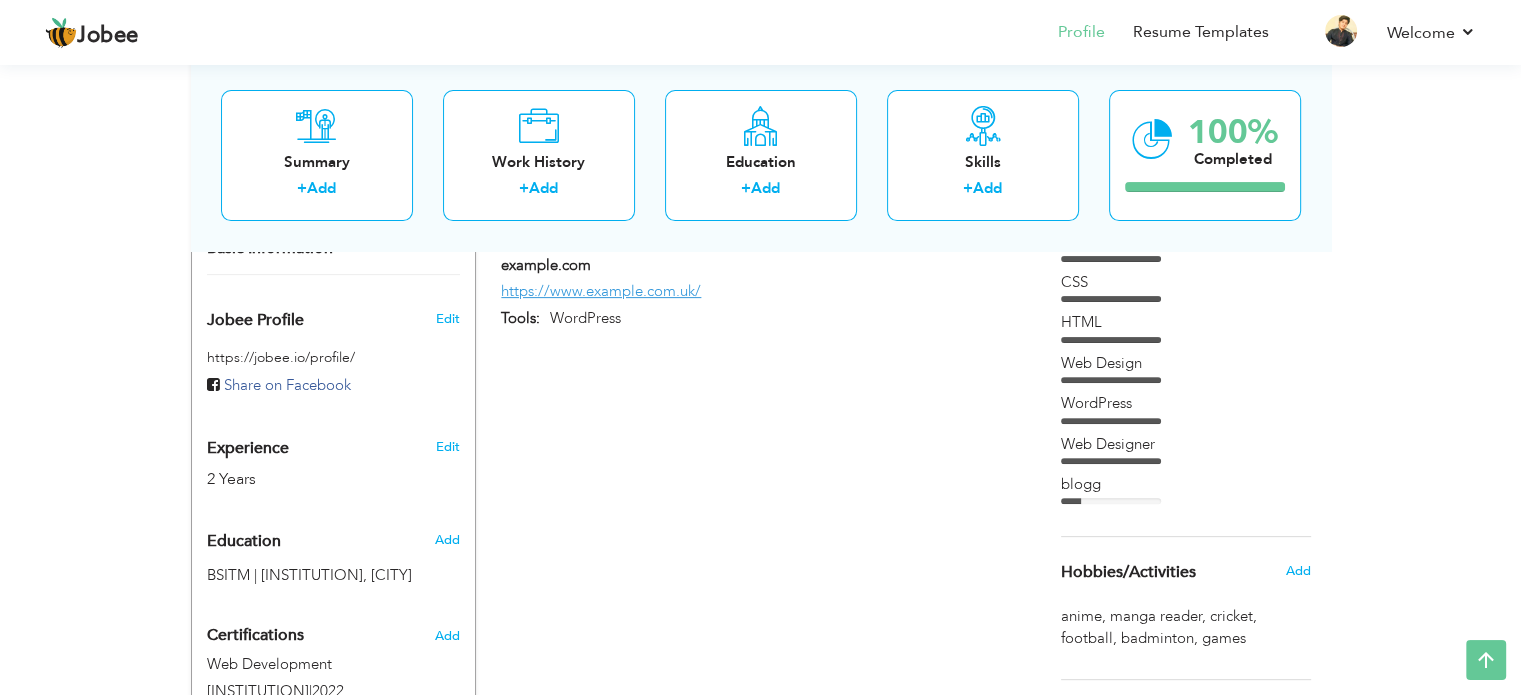 scroll, scrollTop: 486, scrollLeft: 0, axis: vertical 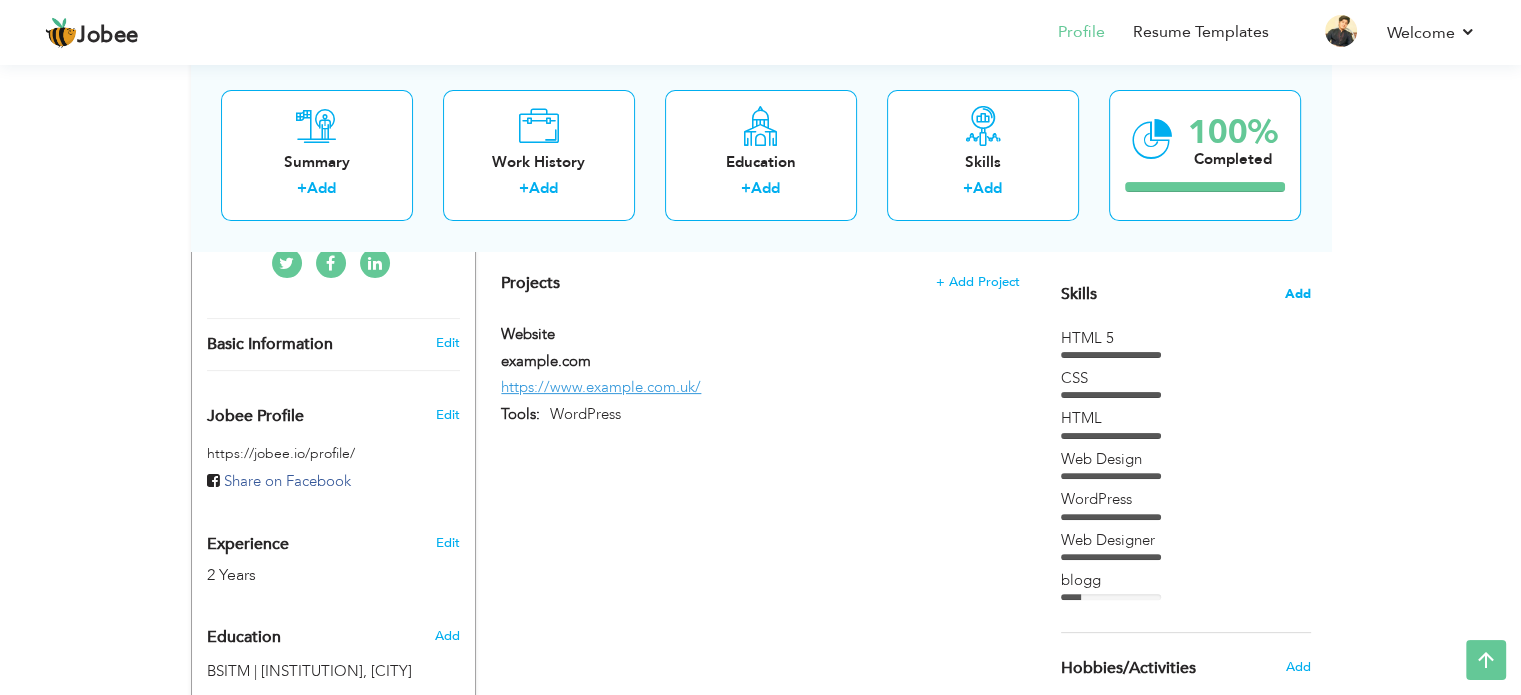 click on "Add" at bounding box center [1298, 294] 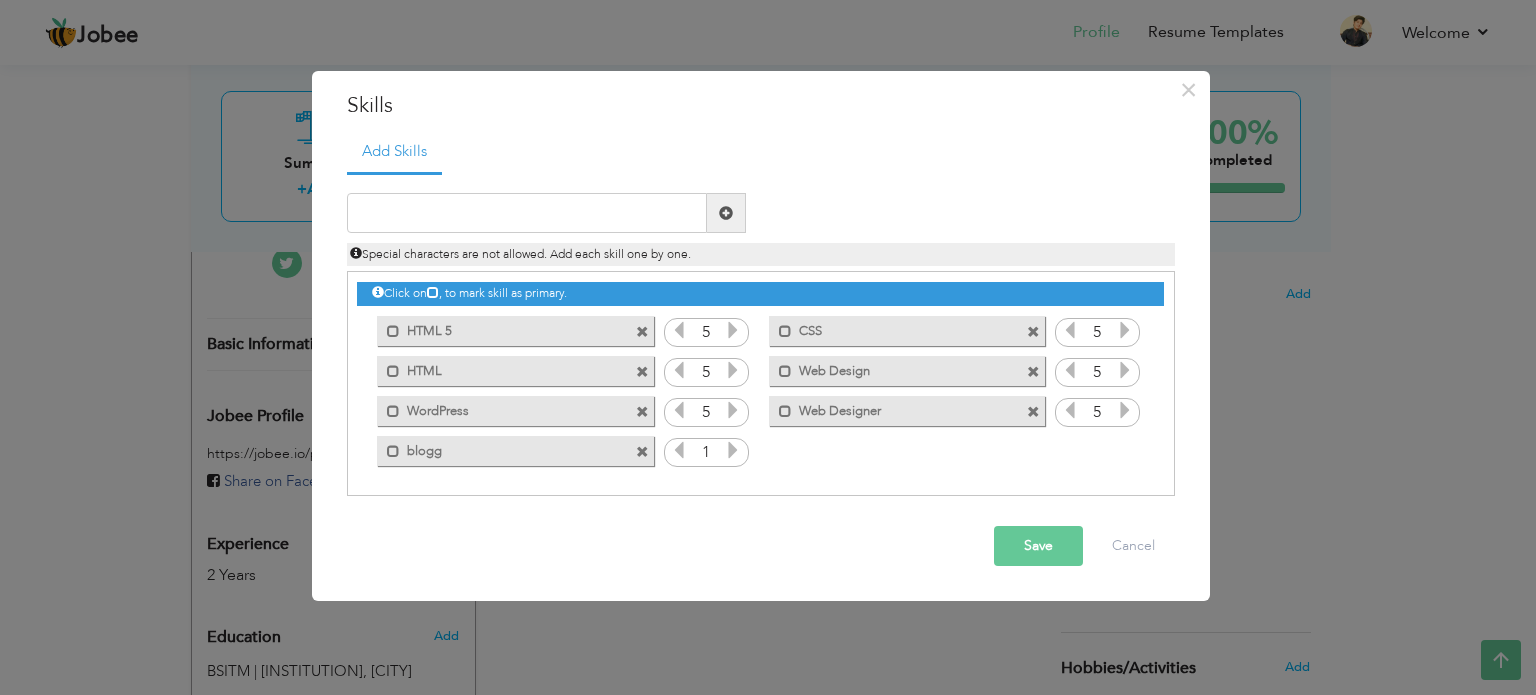 click at bounding box center [733, 450] 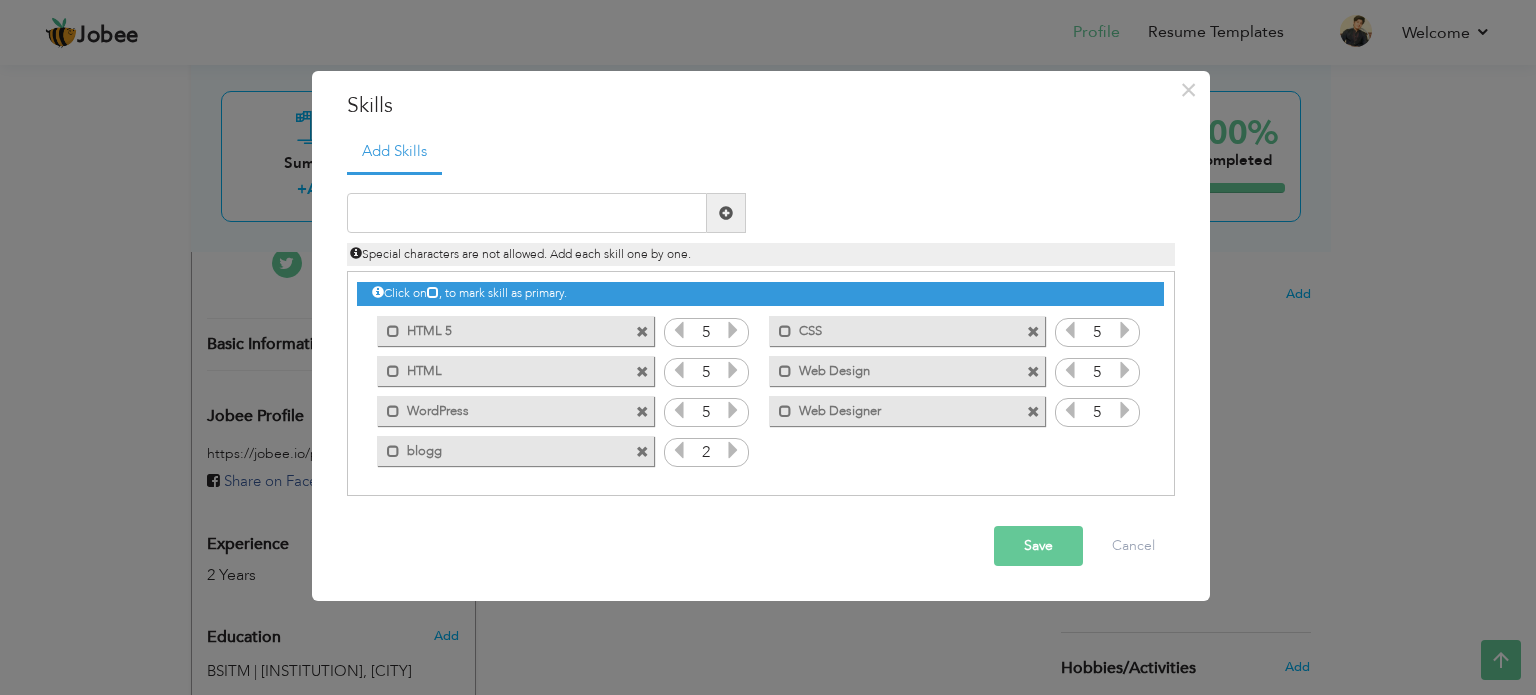 click at bounding box center [733, 450] 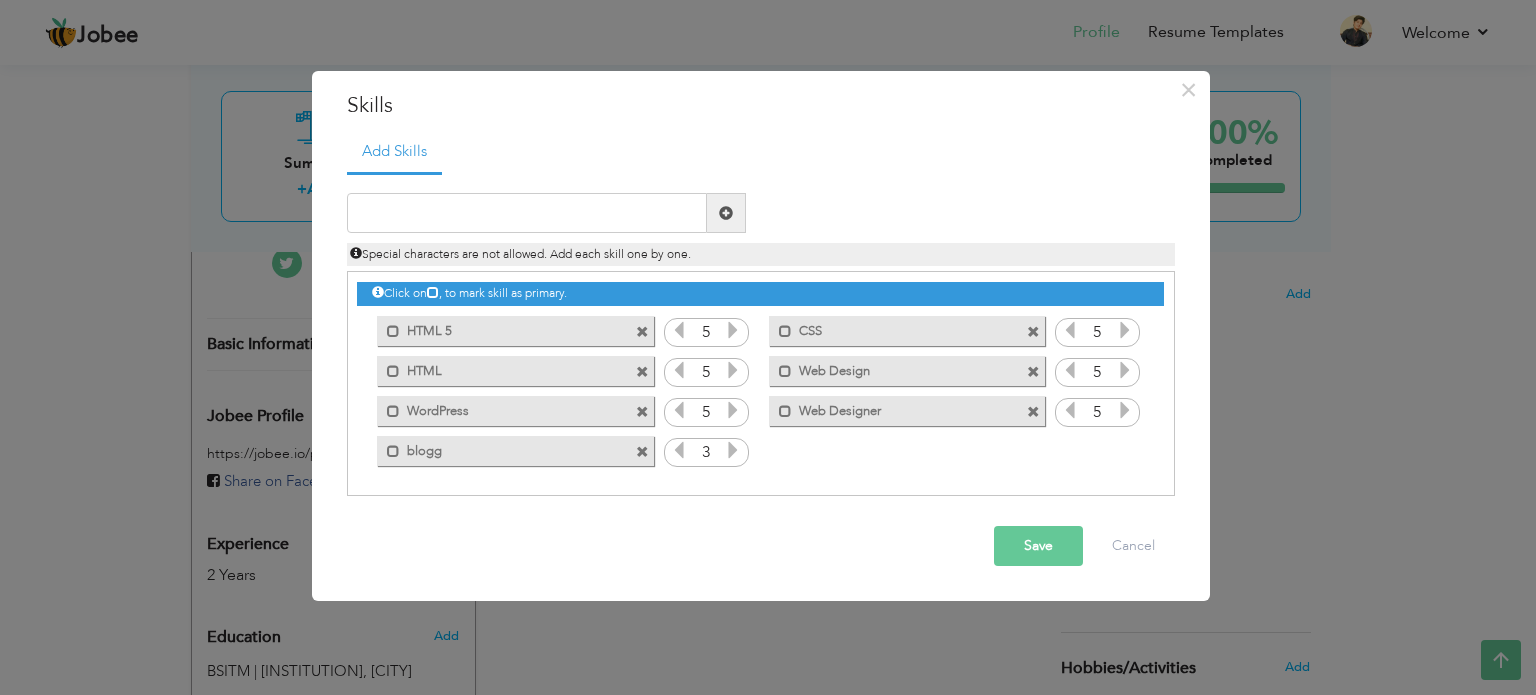 click at bounding box center (733, 450) 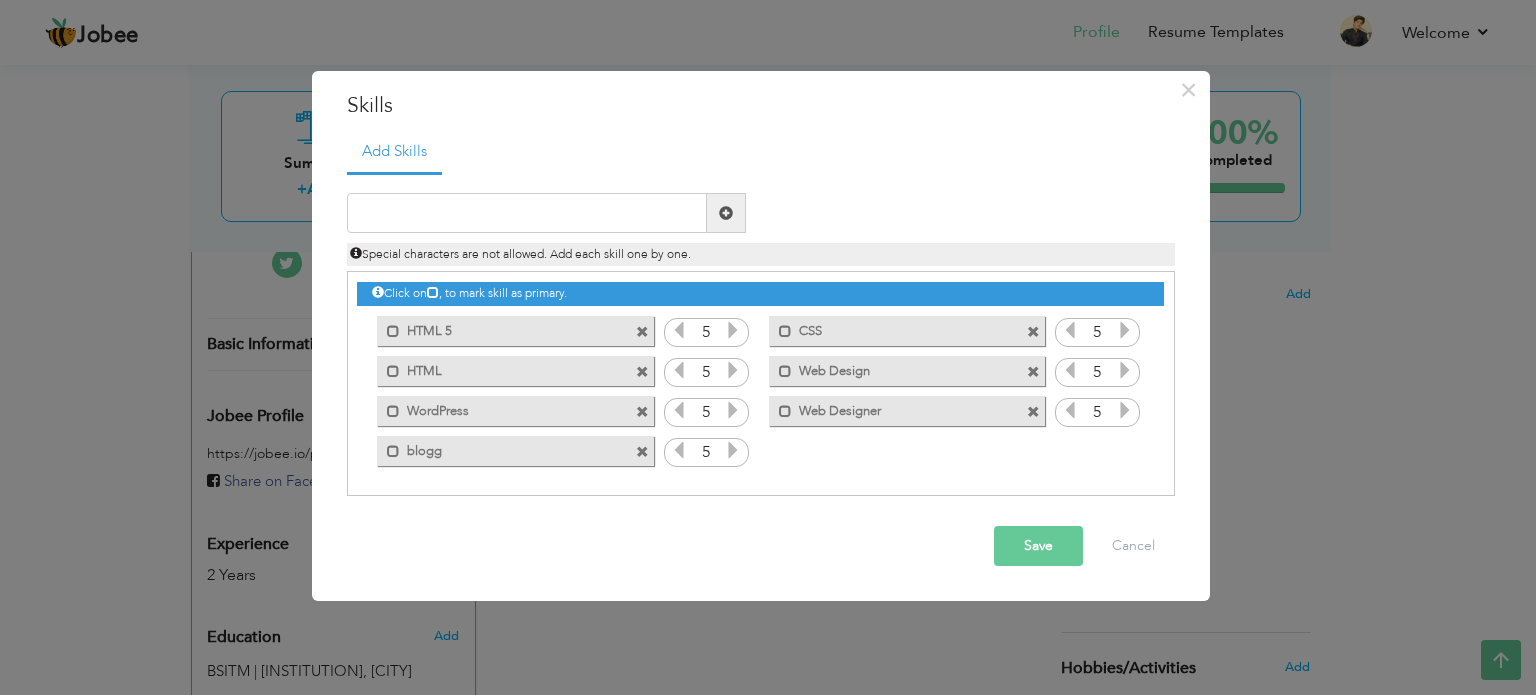 click at bounding box center [733, 450] 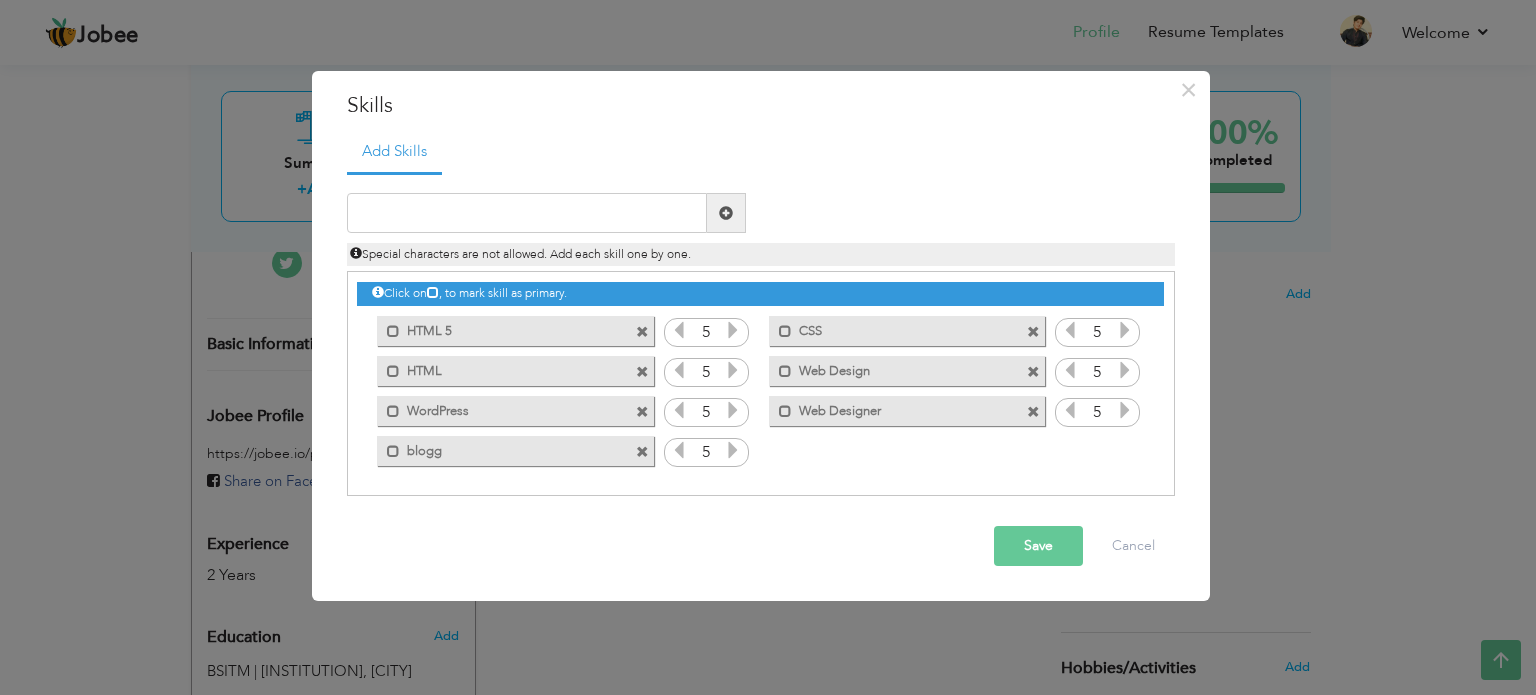 click on "Save" at bounding box center (1038, 546) 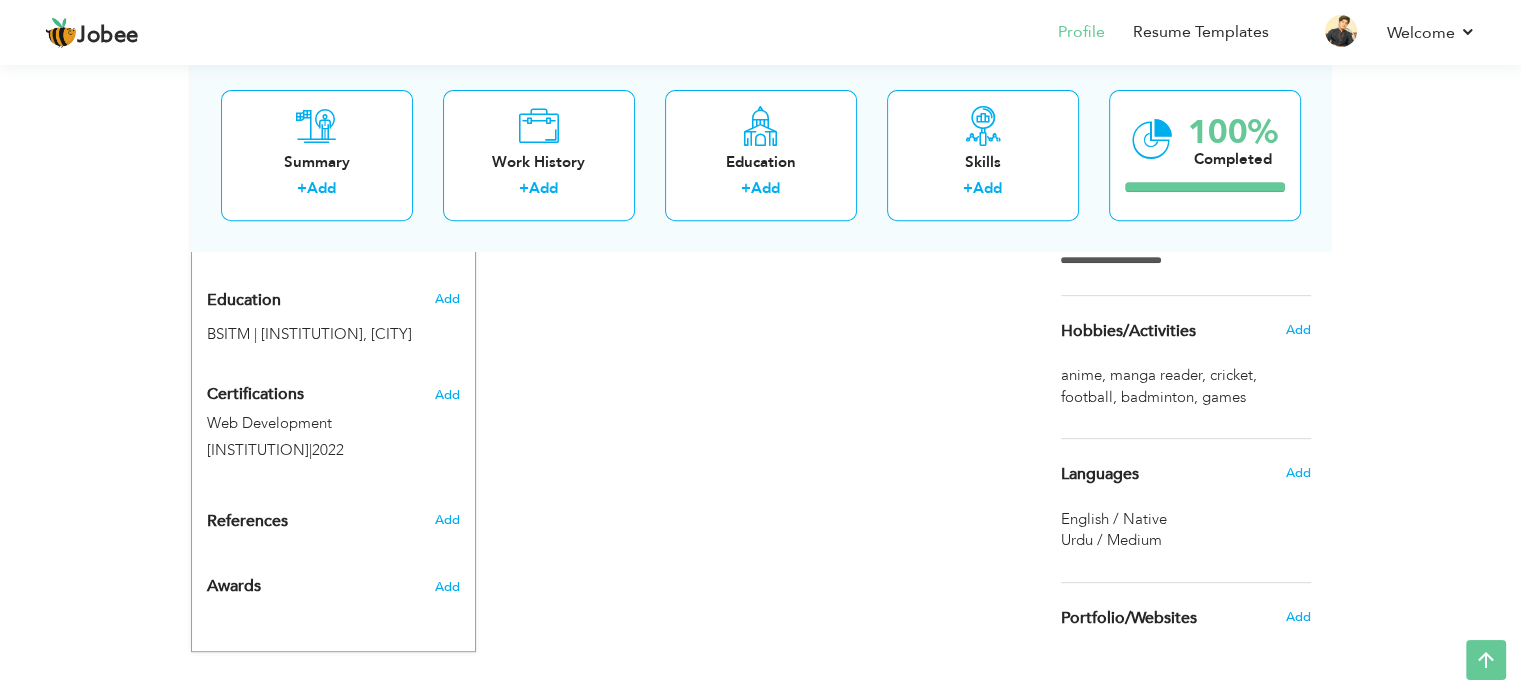 scroll, scrollTop: 864, scrollLeft: 0, axis: vertical 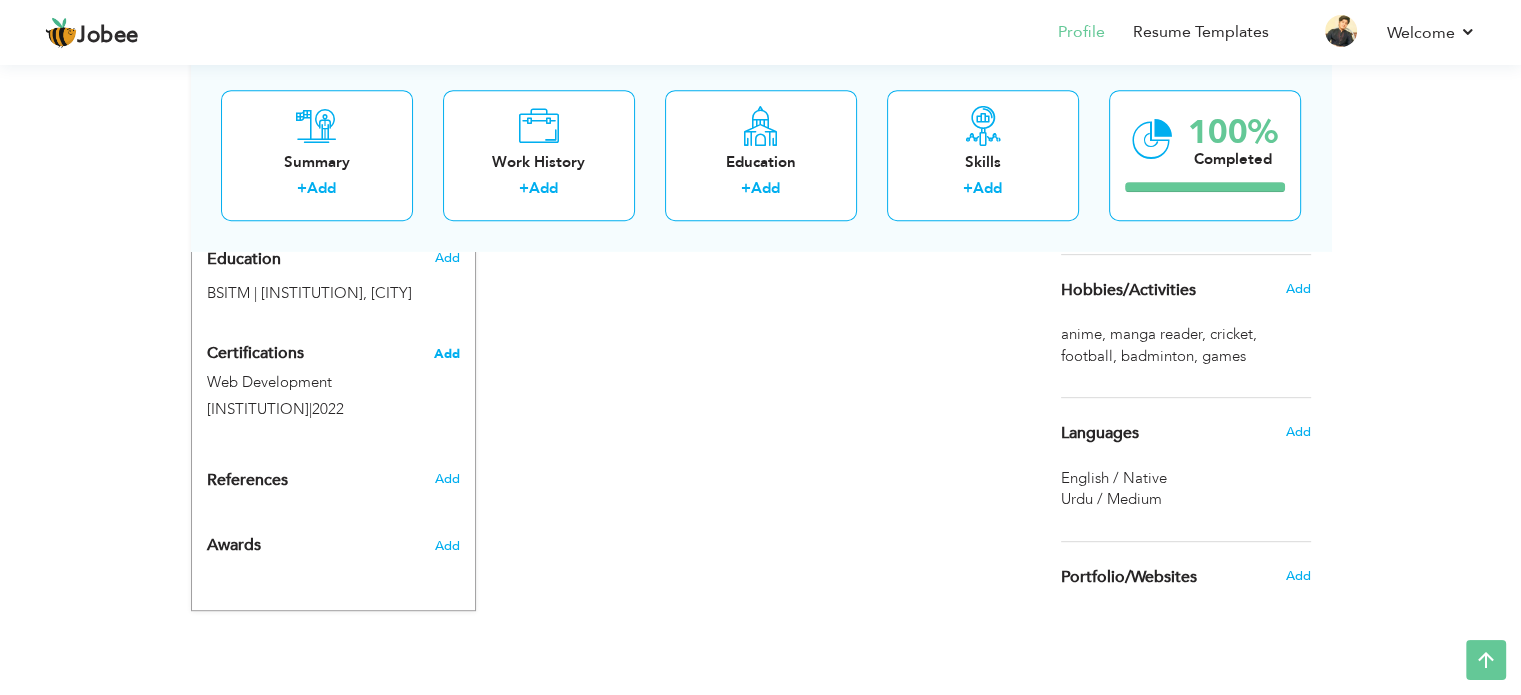 click on "Add" at bounding box center [447, 354] 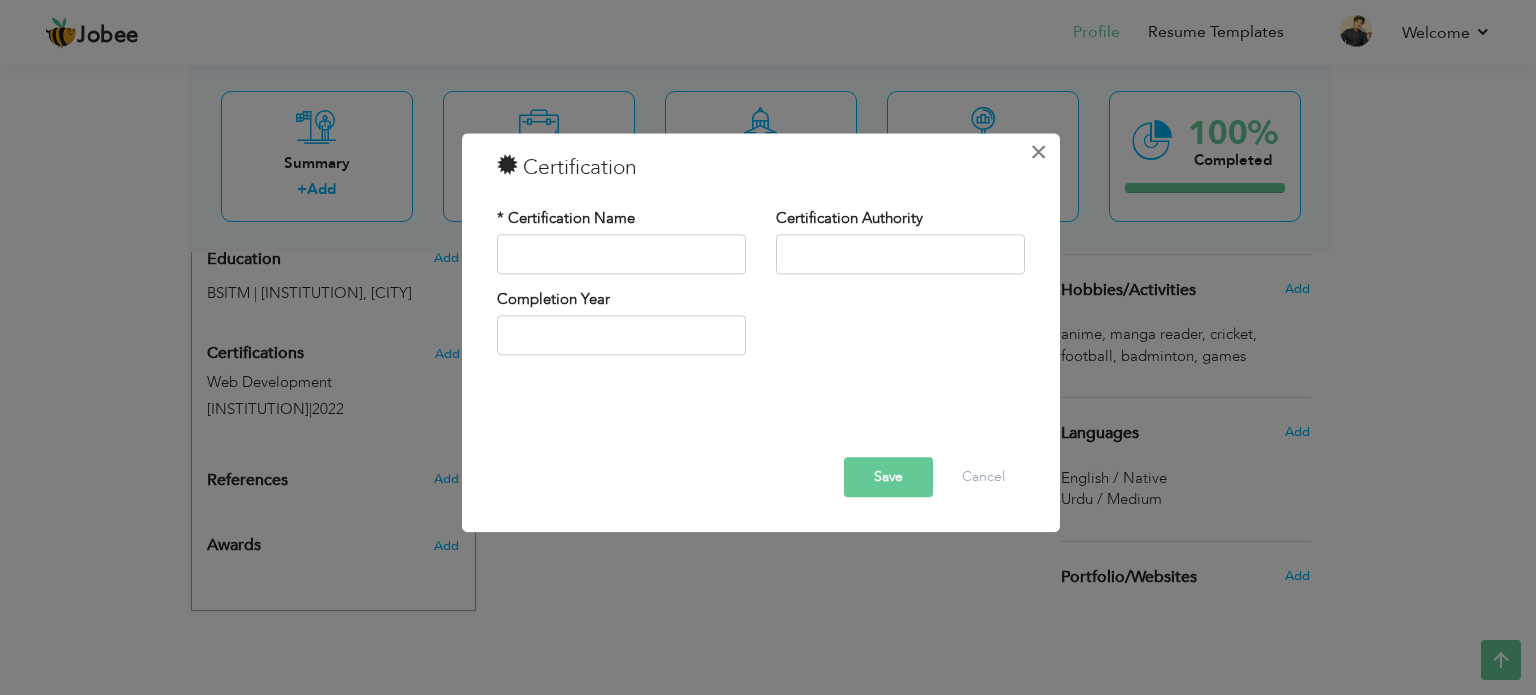 click on "×" at bounding box center (1038, 152) 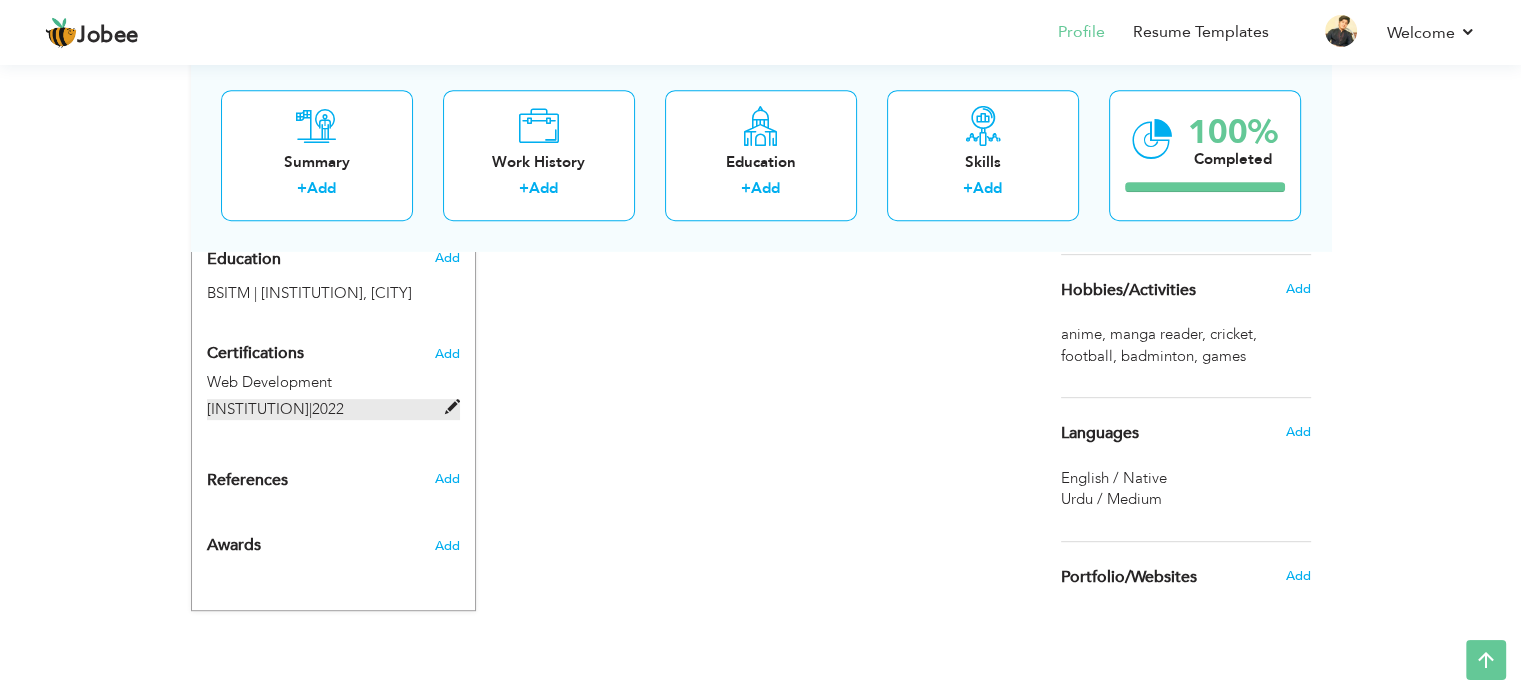 click at bounding box center [452, 407] 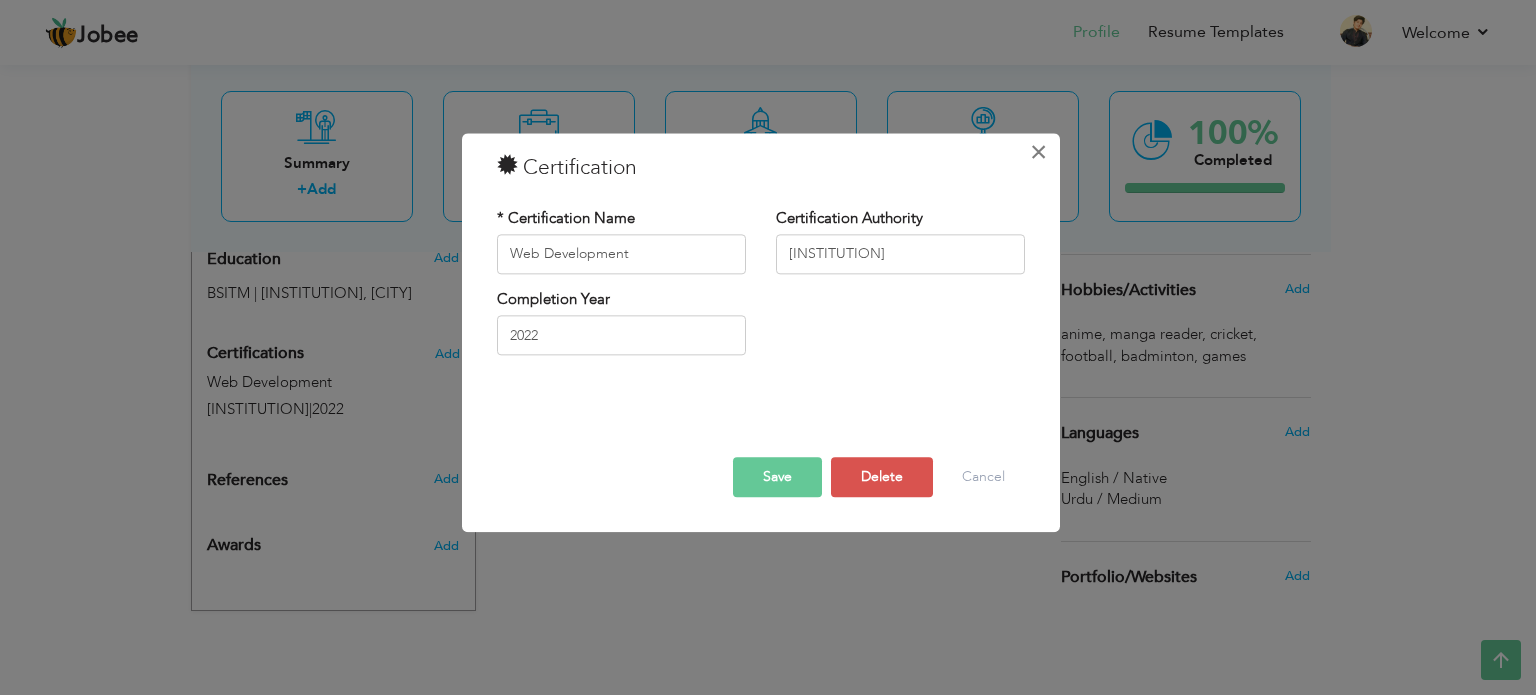 click on "×" at bounding box center [1038, 152] 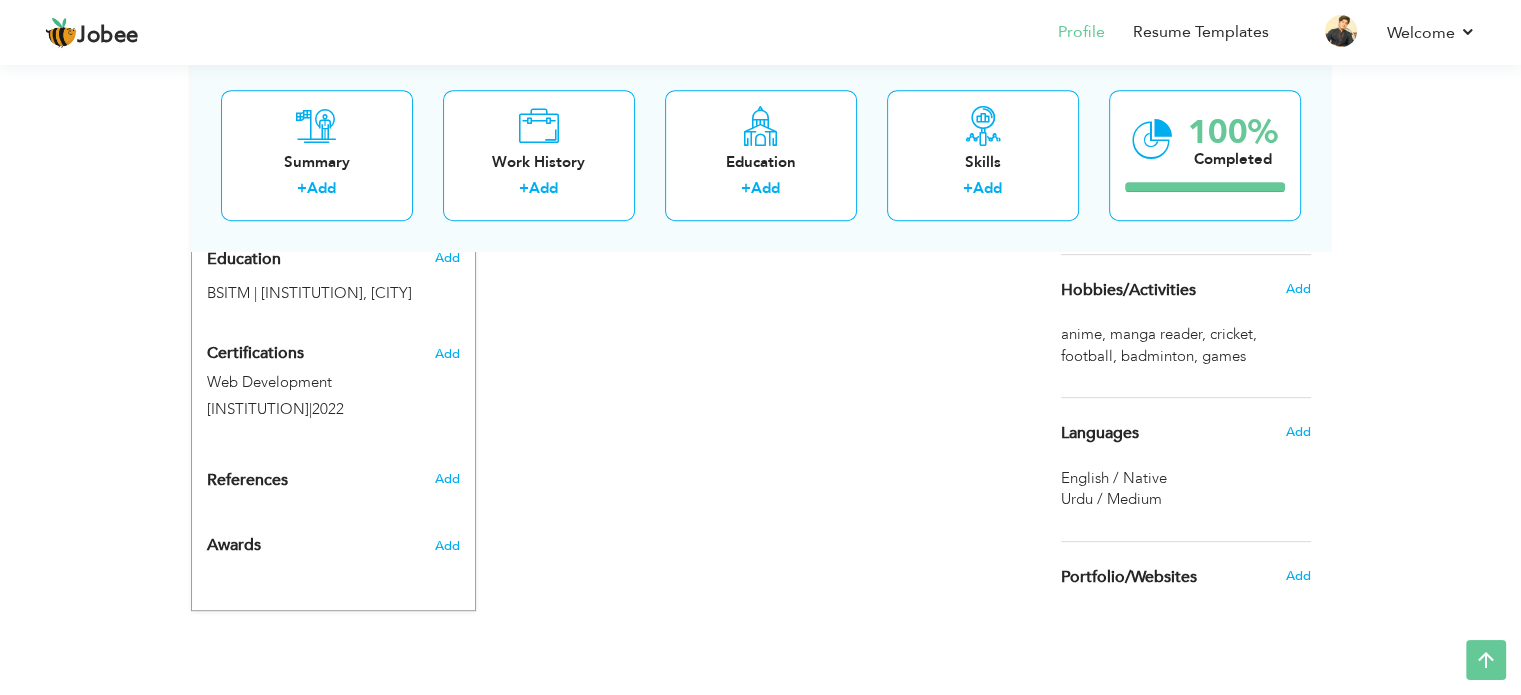 click on "Web Development
Kics UET Lahore  |  2022" at bounding box center [333, 398] 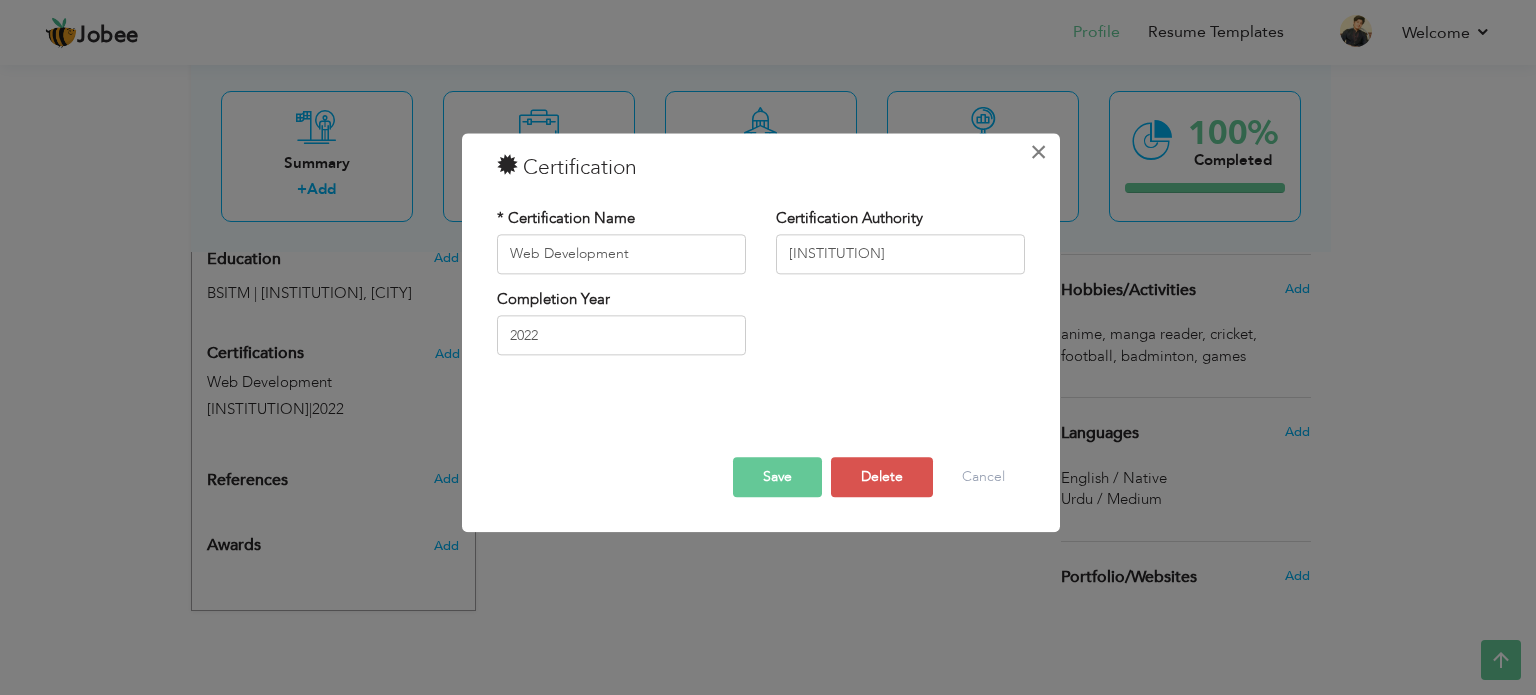 click on "×" at bounding box center [1038, 152] 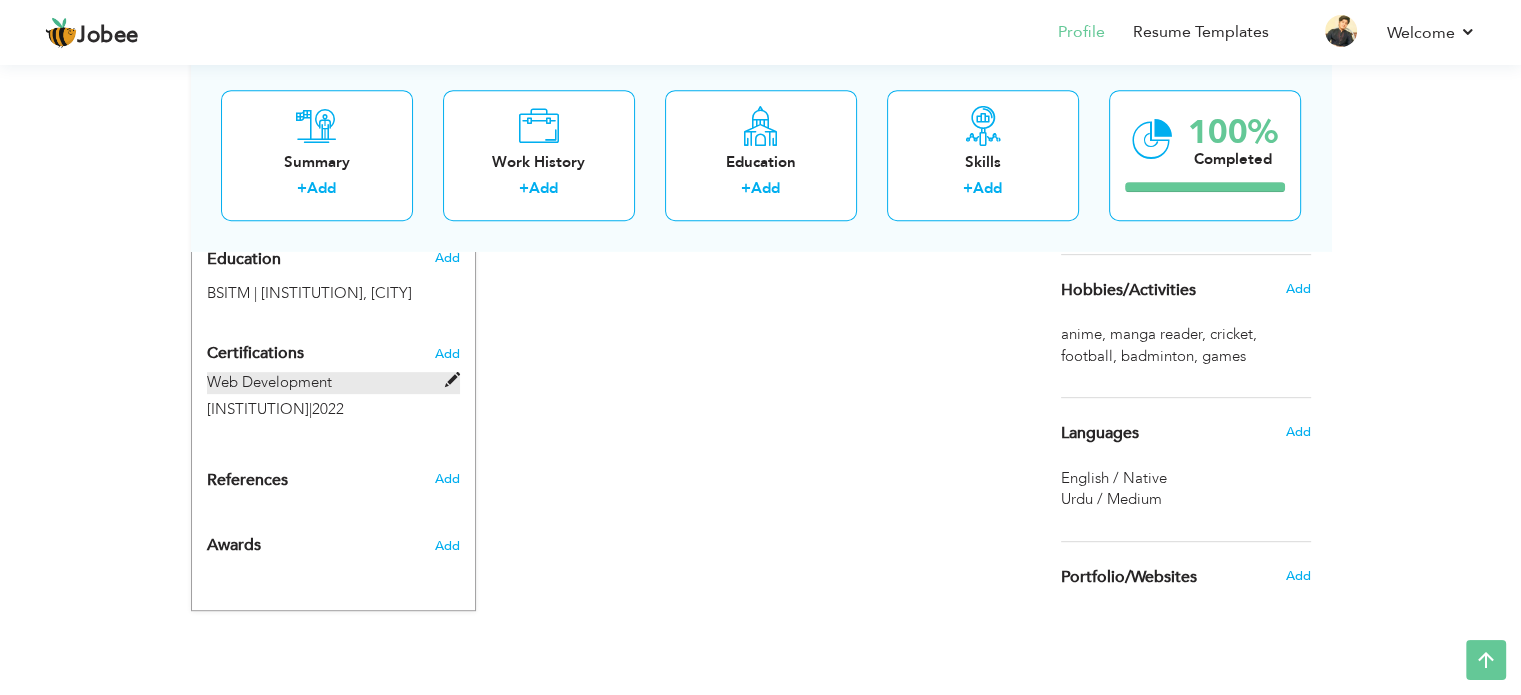 click at bounding box center [452, 380] 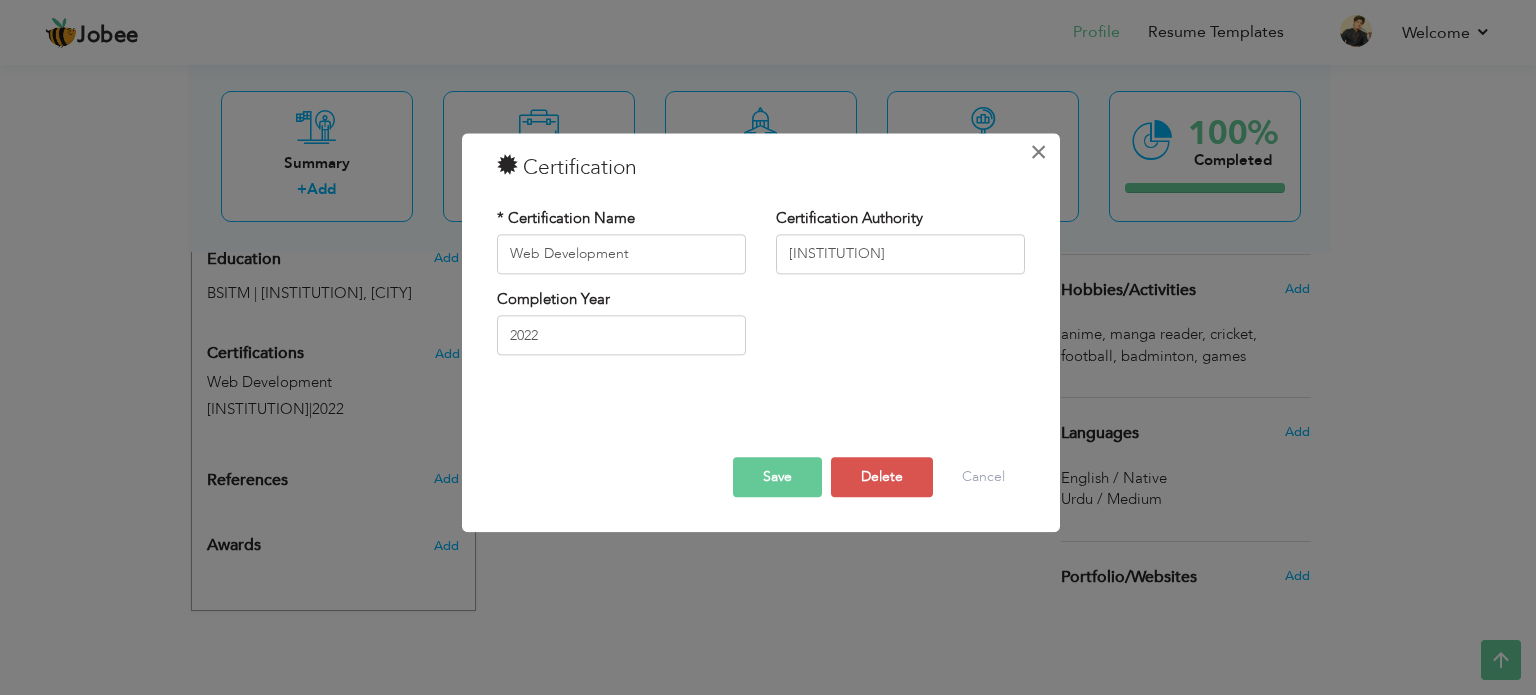 click on "×" at bounding box center (1039, 152) 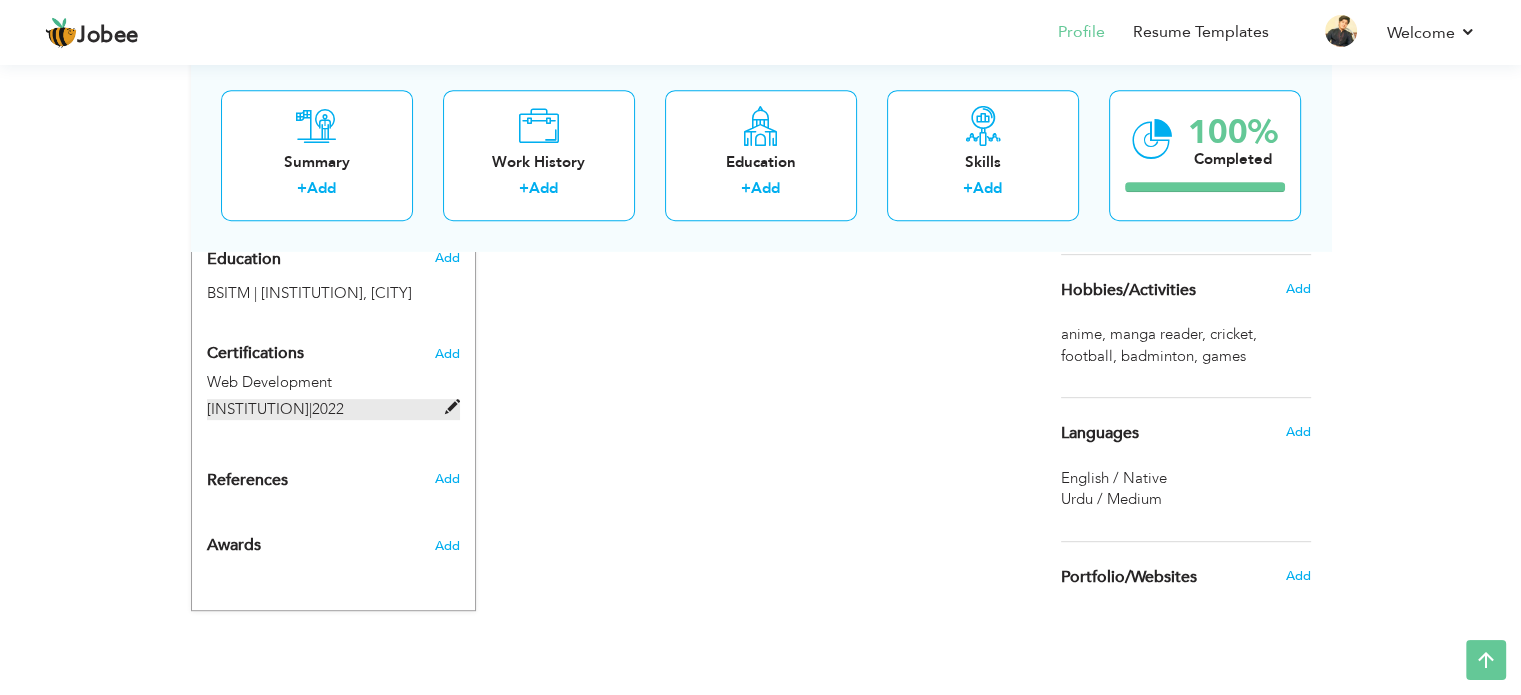 click at bounding box center [452, 407] 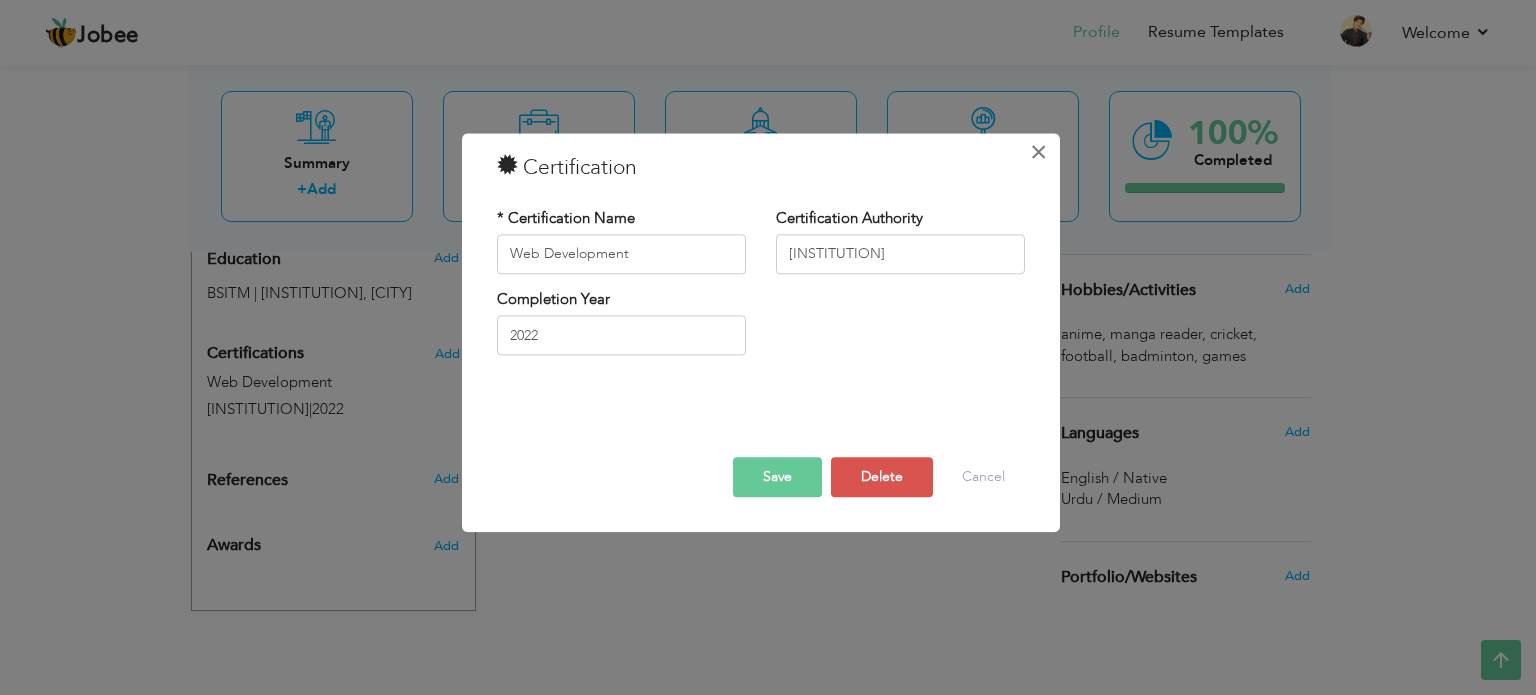 click on "×" at bounding box center (1038, 152) 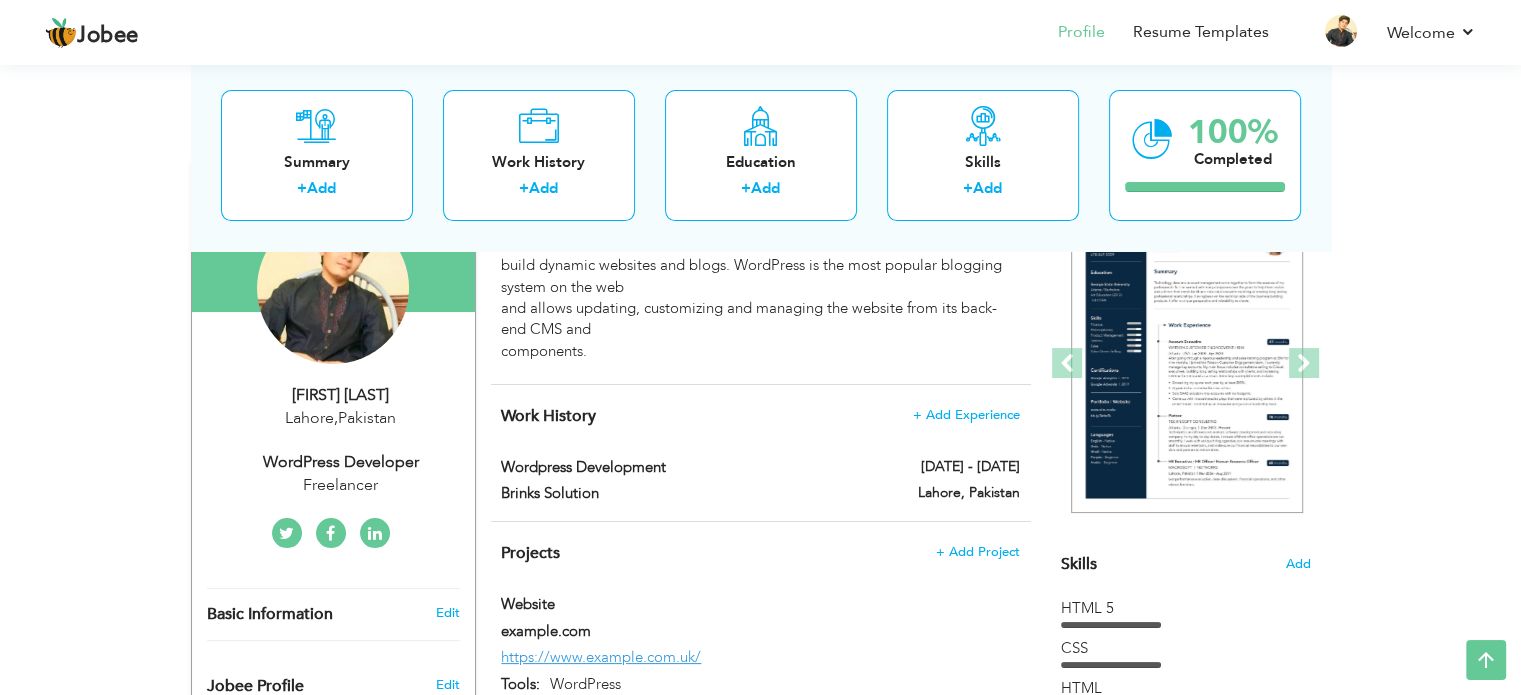 scroll, scrollTop: 0, scrollLeft: 0, axis: both 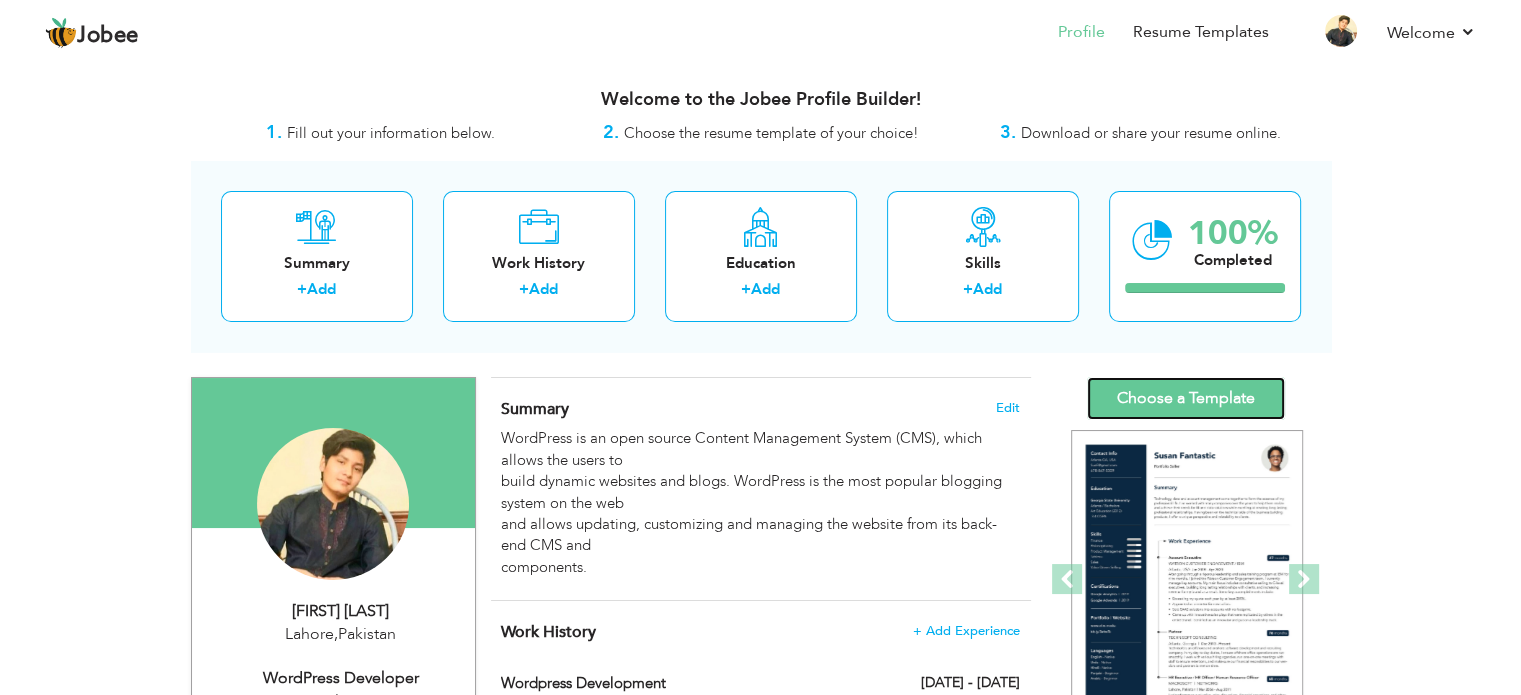 click on "Choose a Template" at bounding box center (1186, 398) 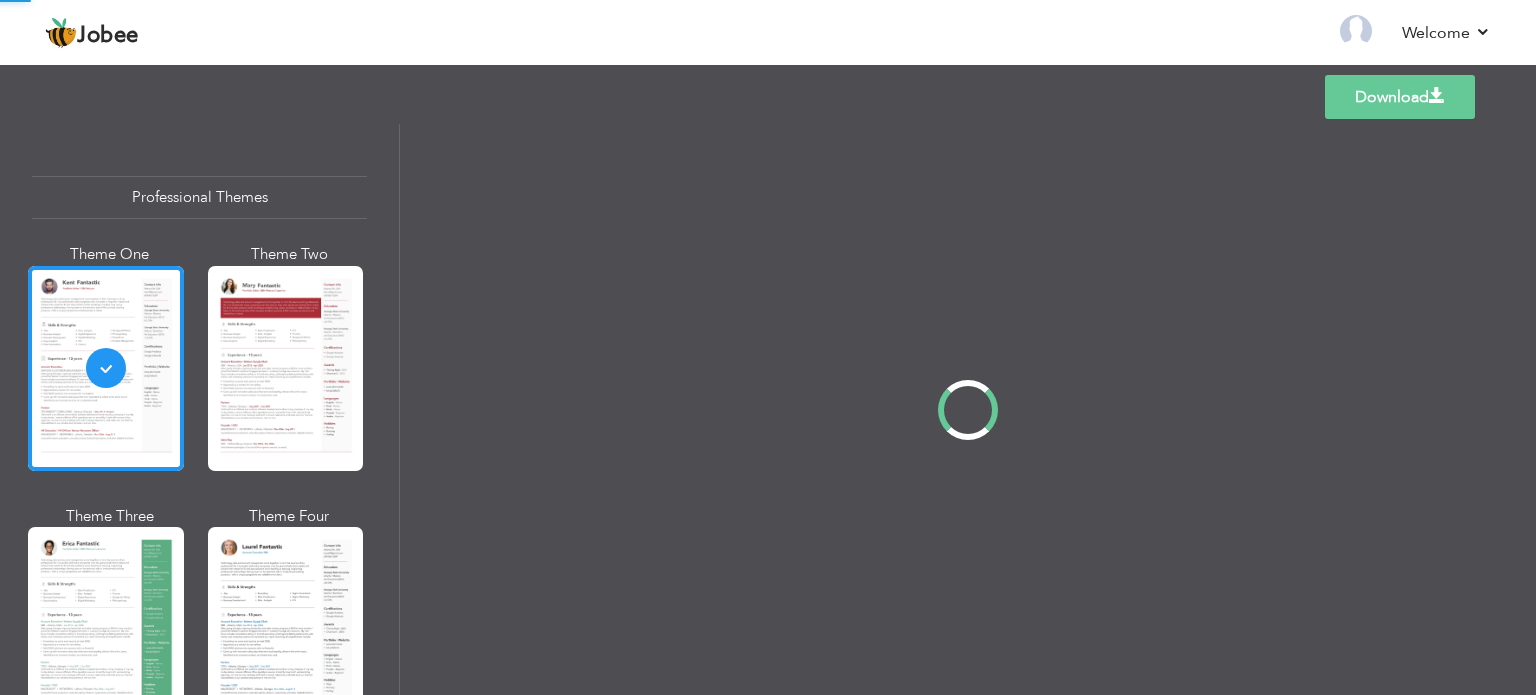 scroll, scrollTop: 0, scrollLeft: 0, axis: both 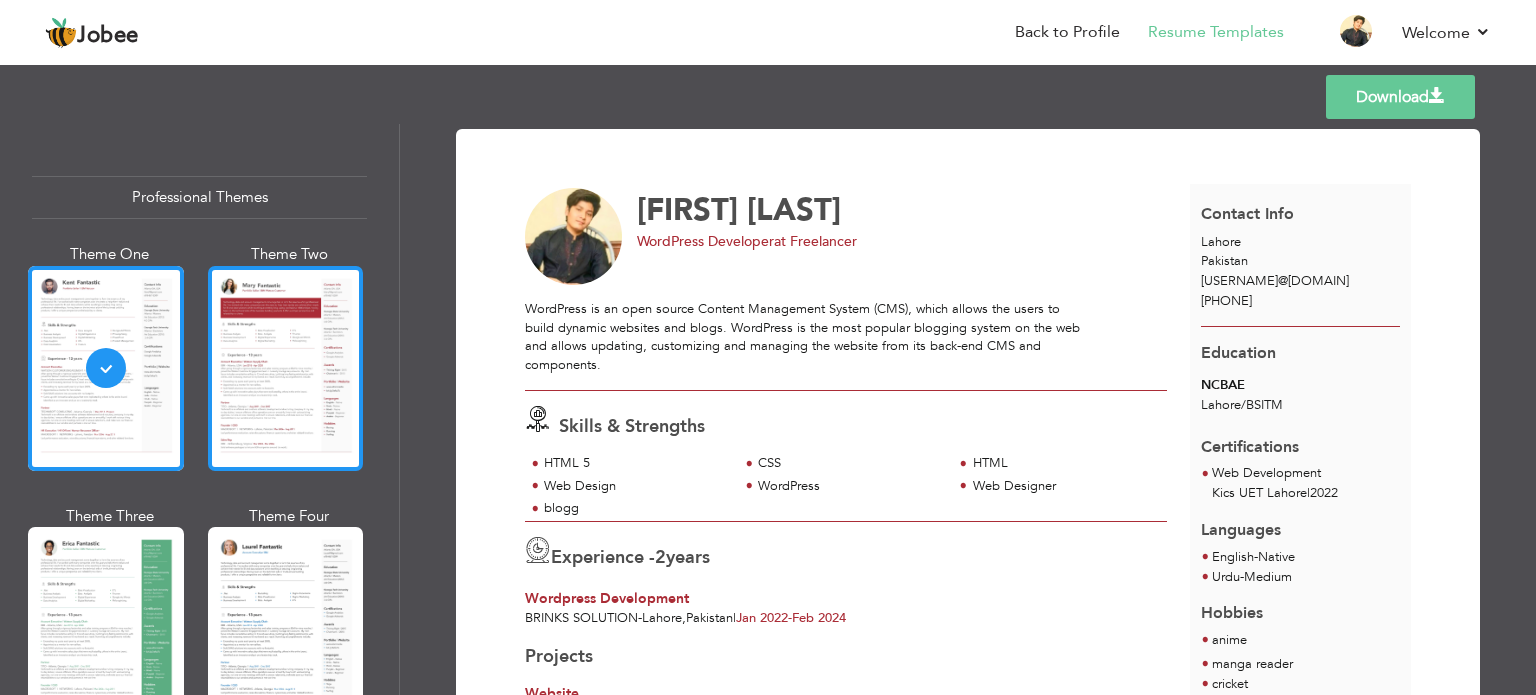click at bounding box center [286, 368] 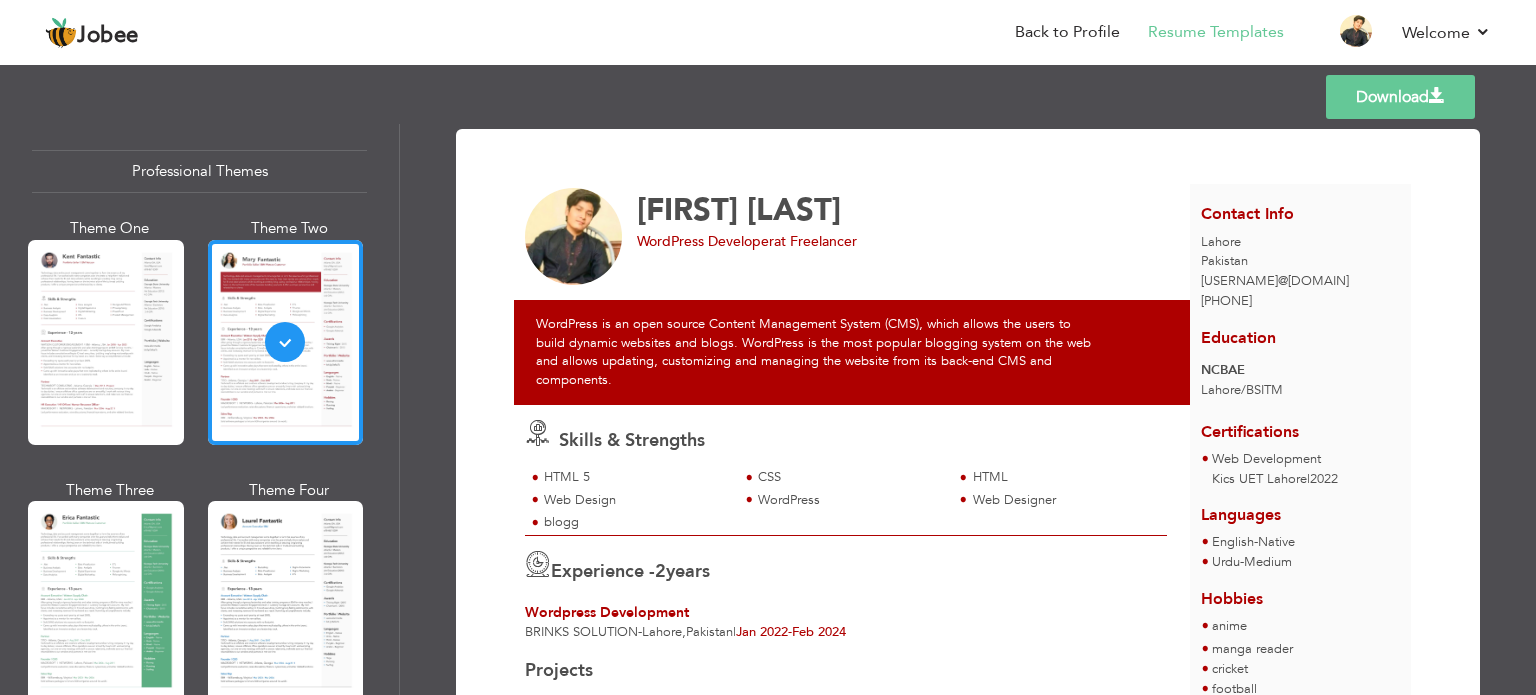 scroll, scrollTop: 0, scrollLeft: 0, axis: both 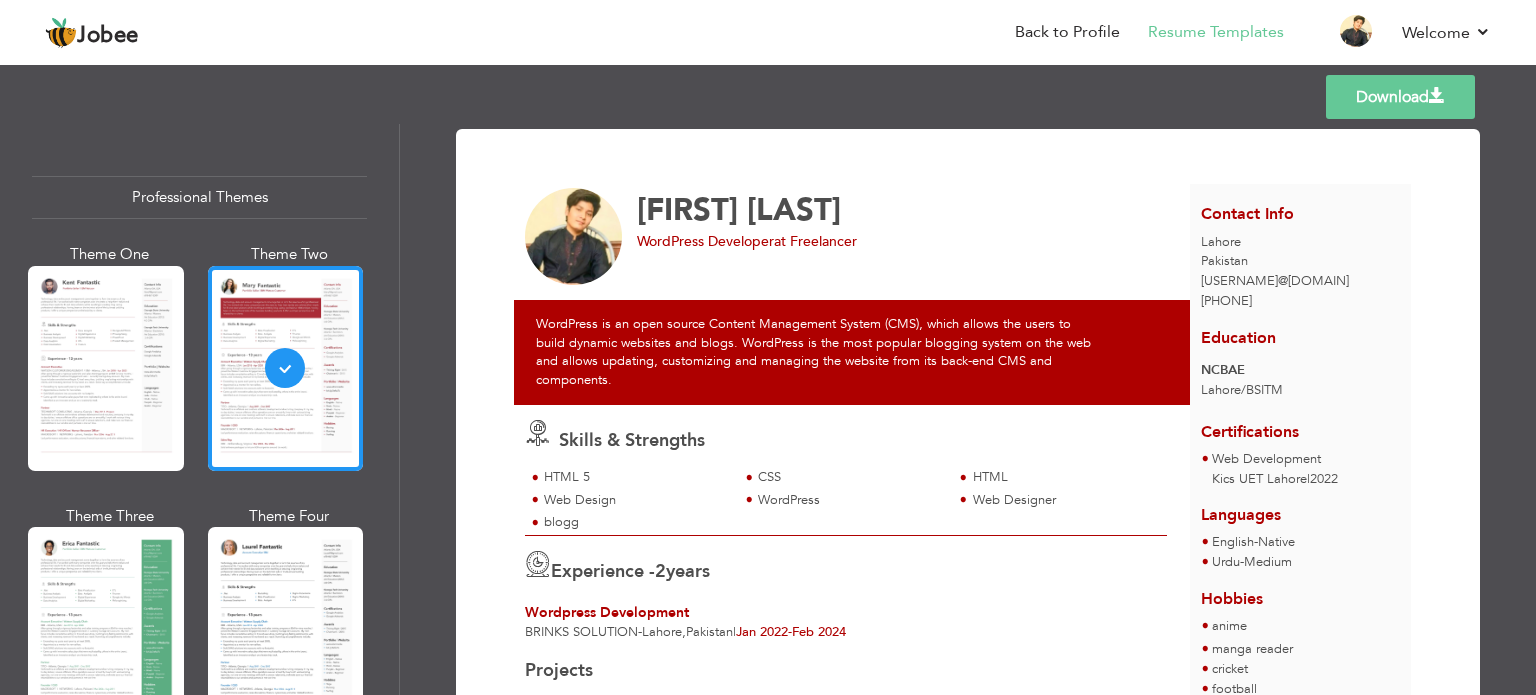 click at bounding box center [106, 368] 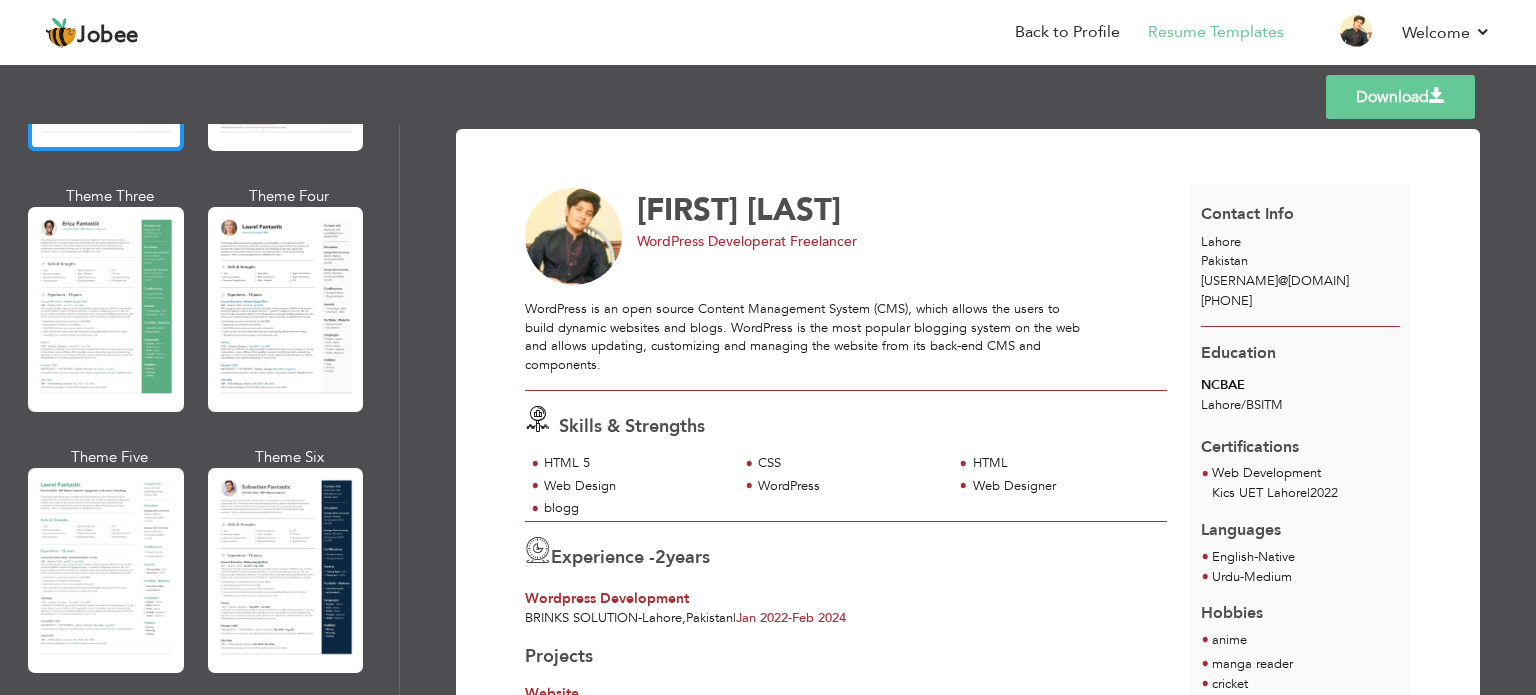 scroll, scrollTop: 322, scrollLeft: 0, axis: vertical 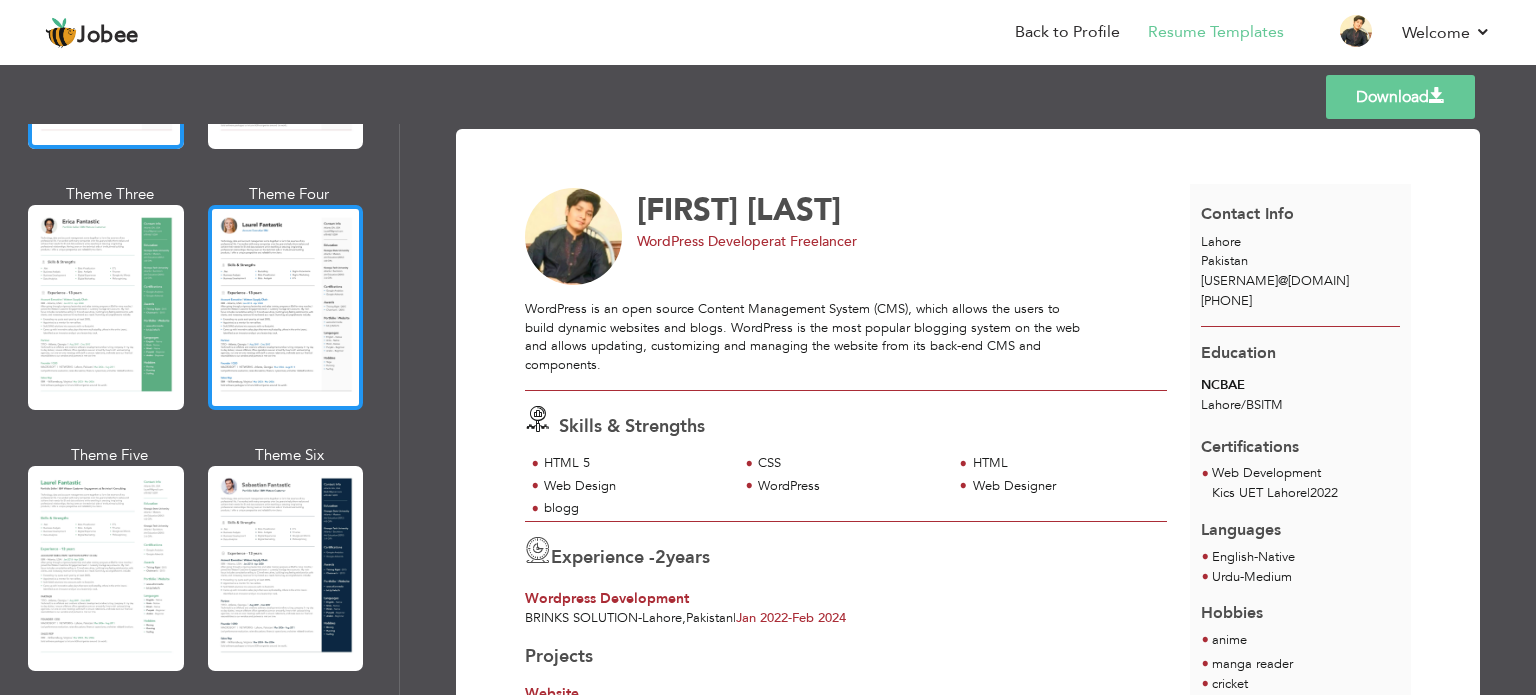click at bounding box center [286, 307] 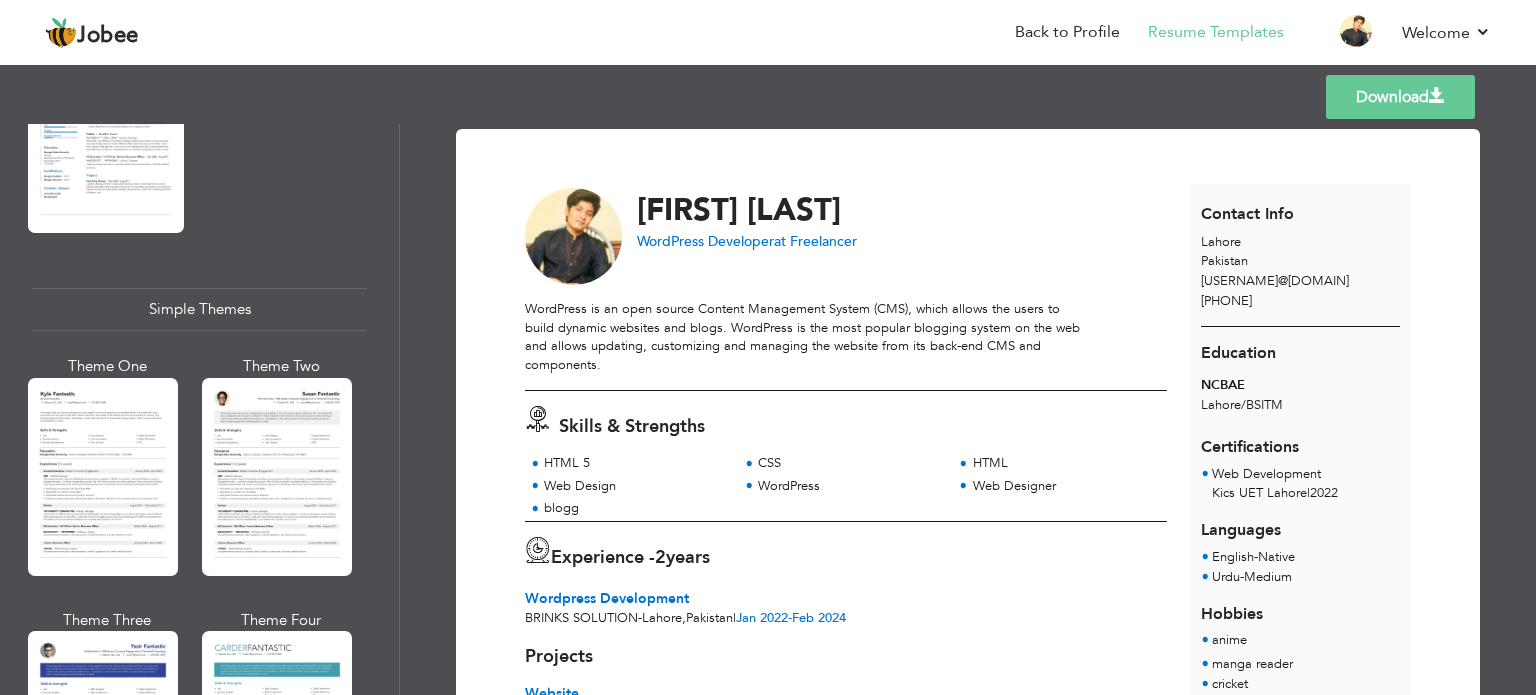 scroll, scrollTop: 3418, scrollLeft: 0, axis: vertical 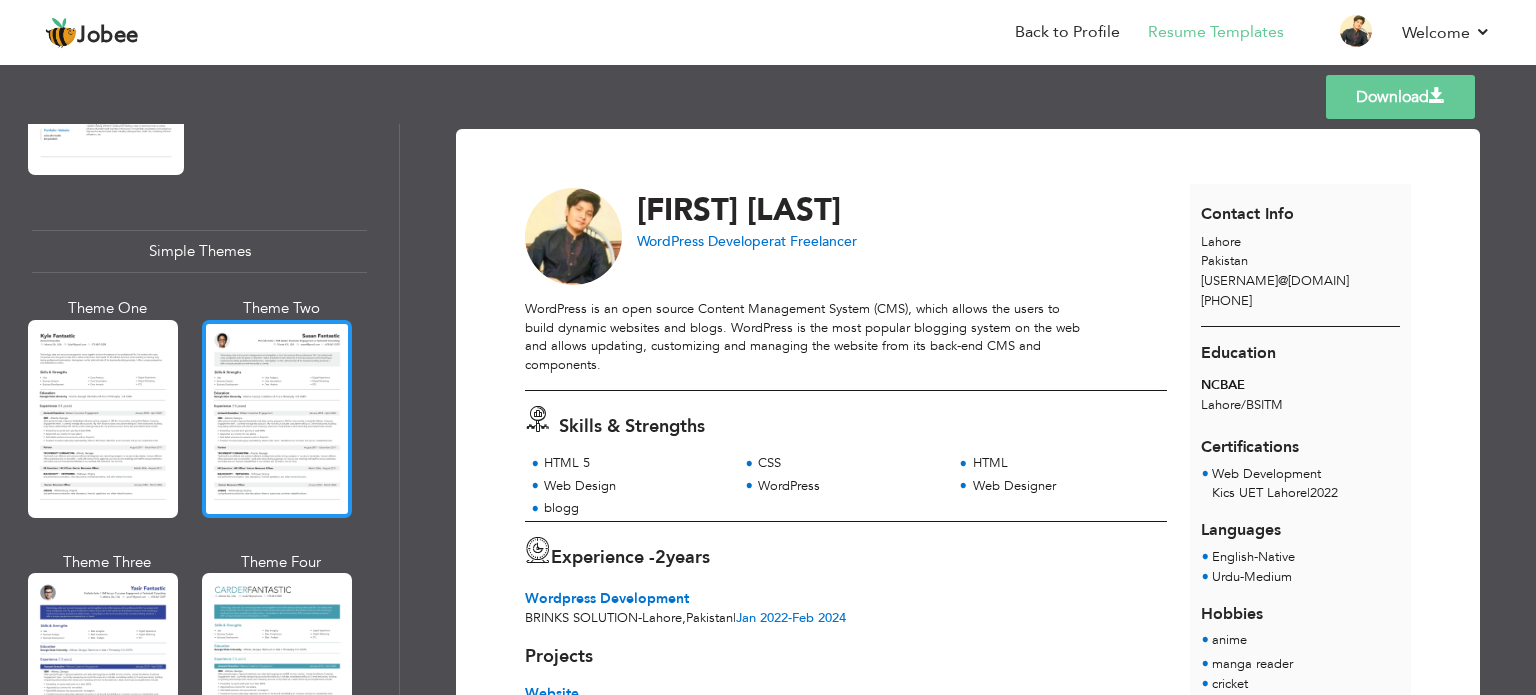 click at bounding box center (277, 419) 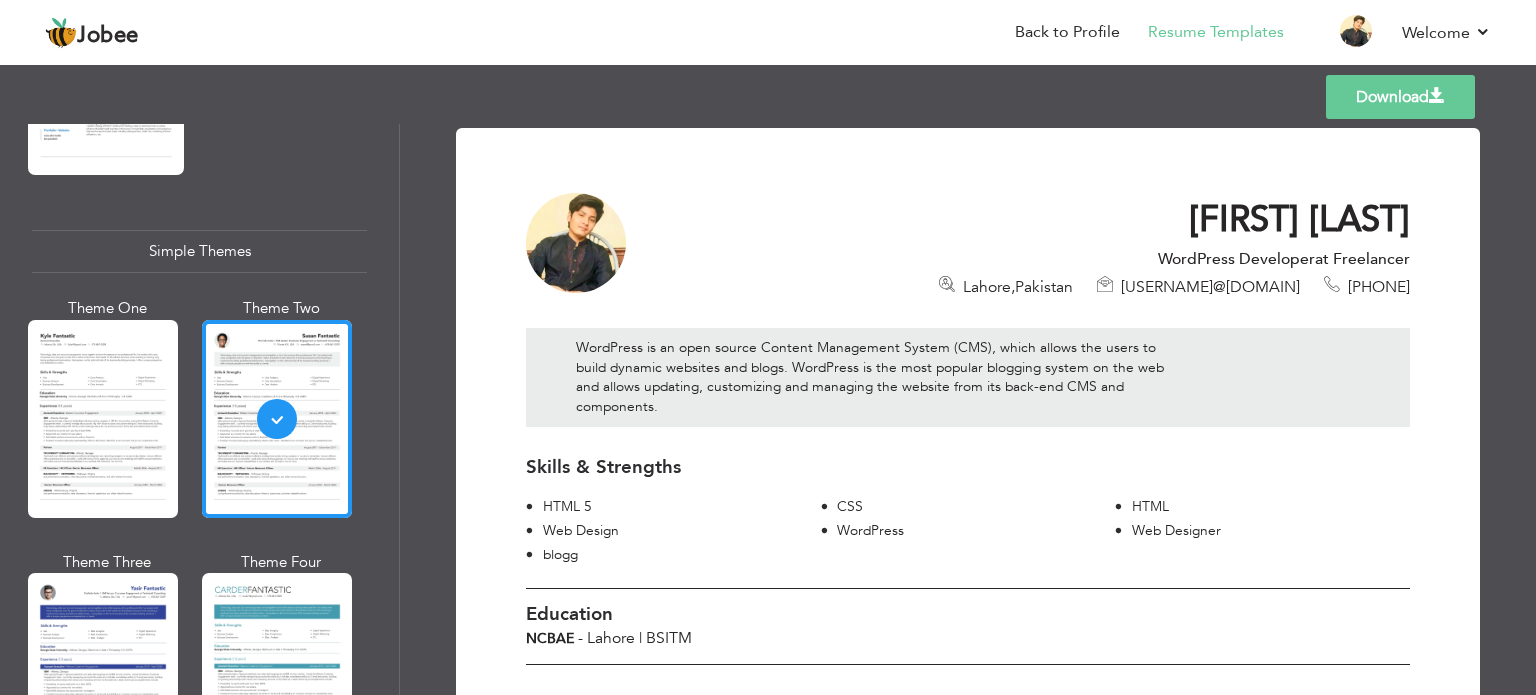 scroll, scrollTop: 0, scrollLeft: 0, axis: both 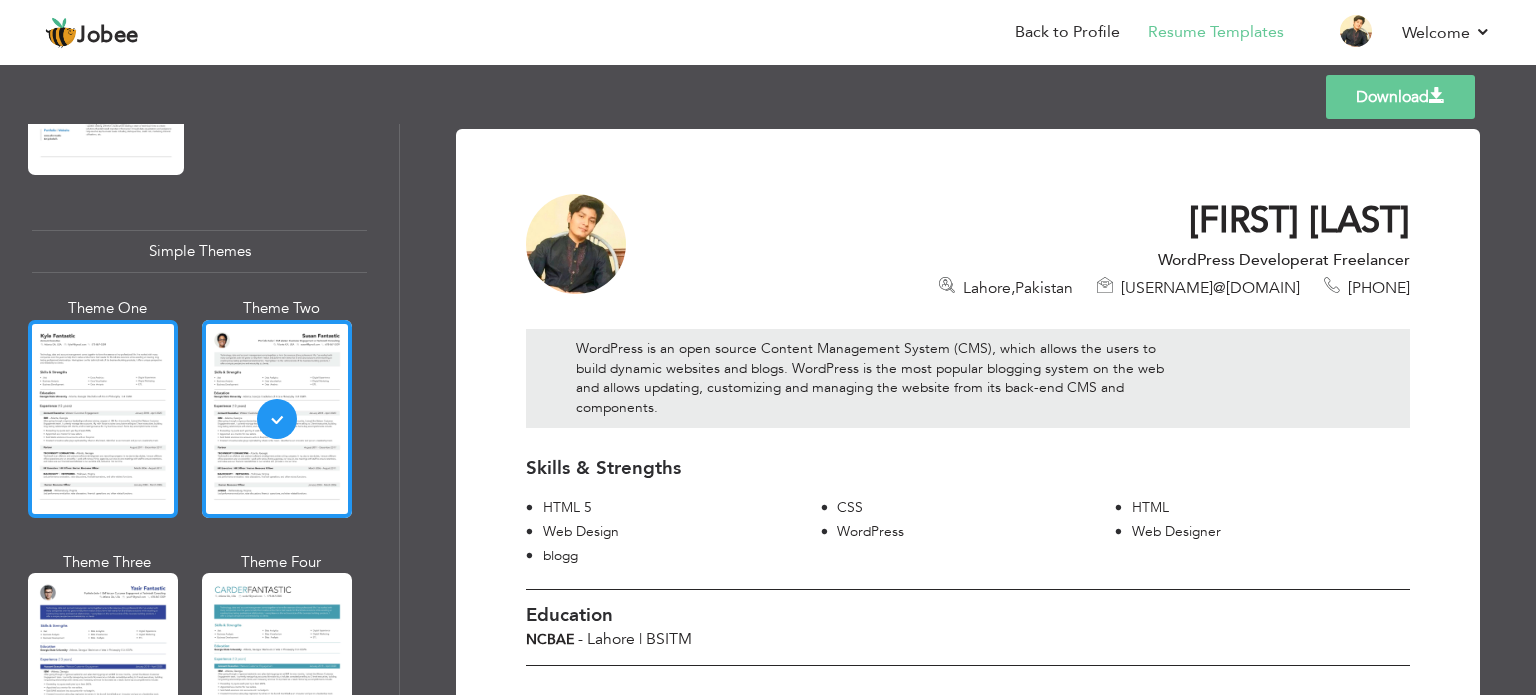 click at bounding box center [103, 419] 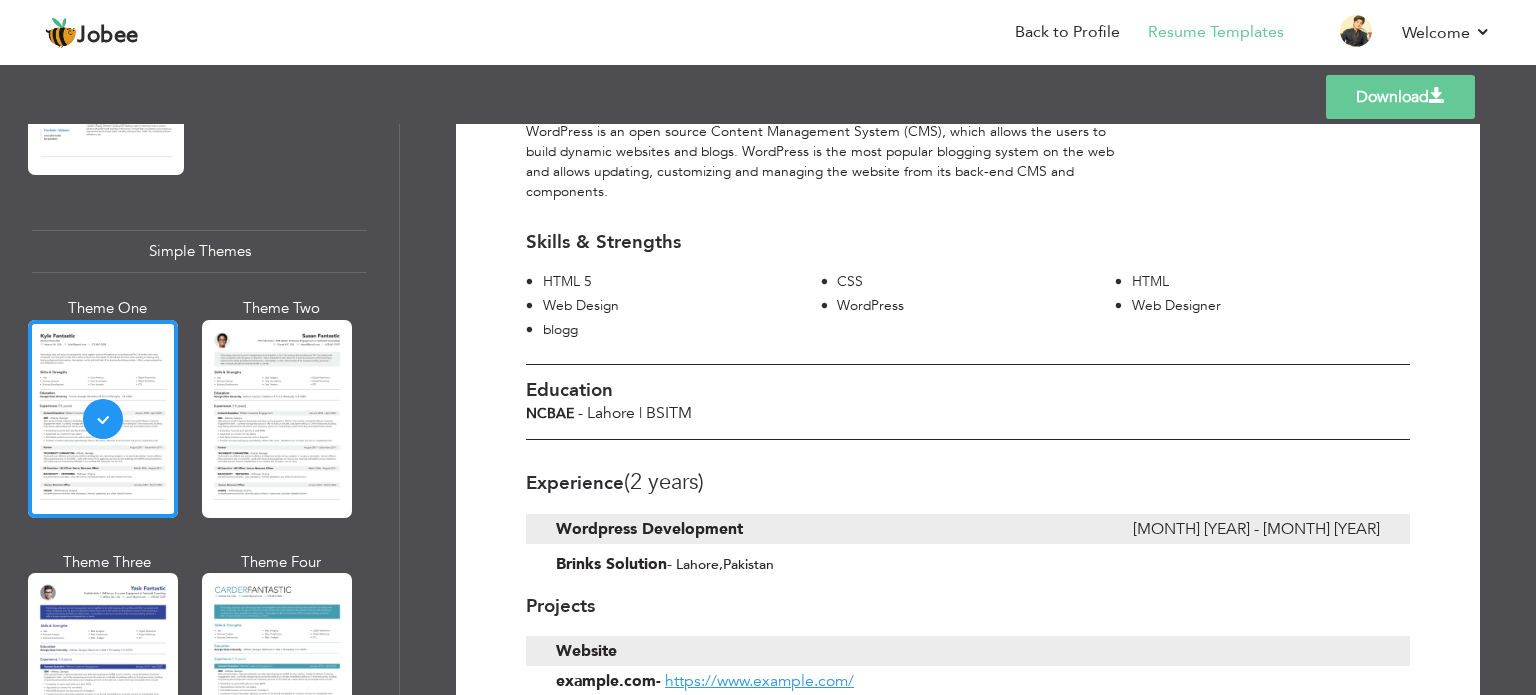 scroll, scrollTop: 0, scrollLeft: 0, axis: both 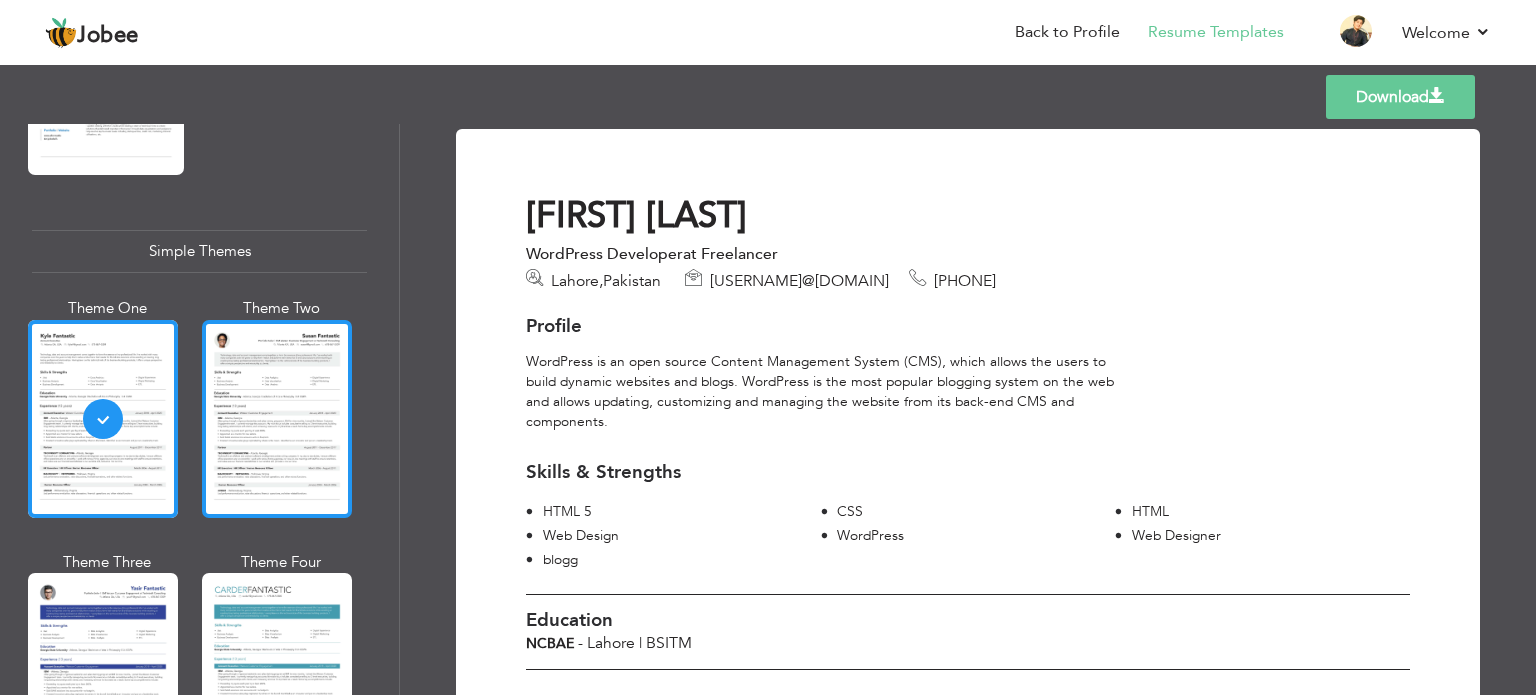 click at bounding box center [277, 419] 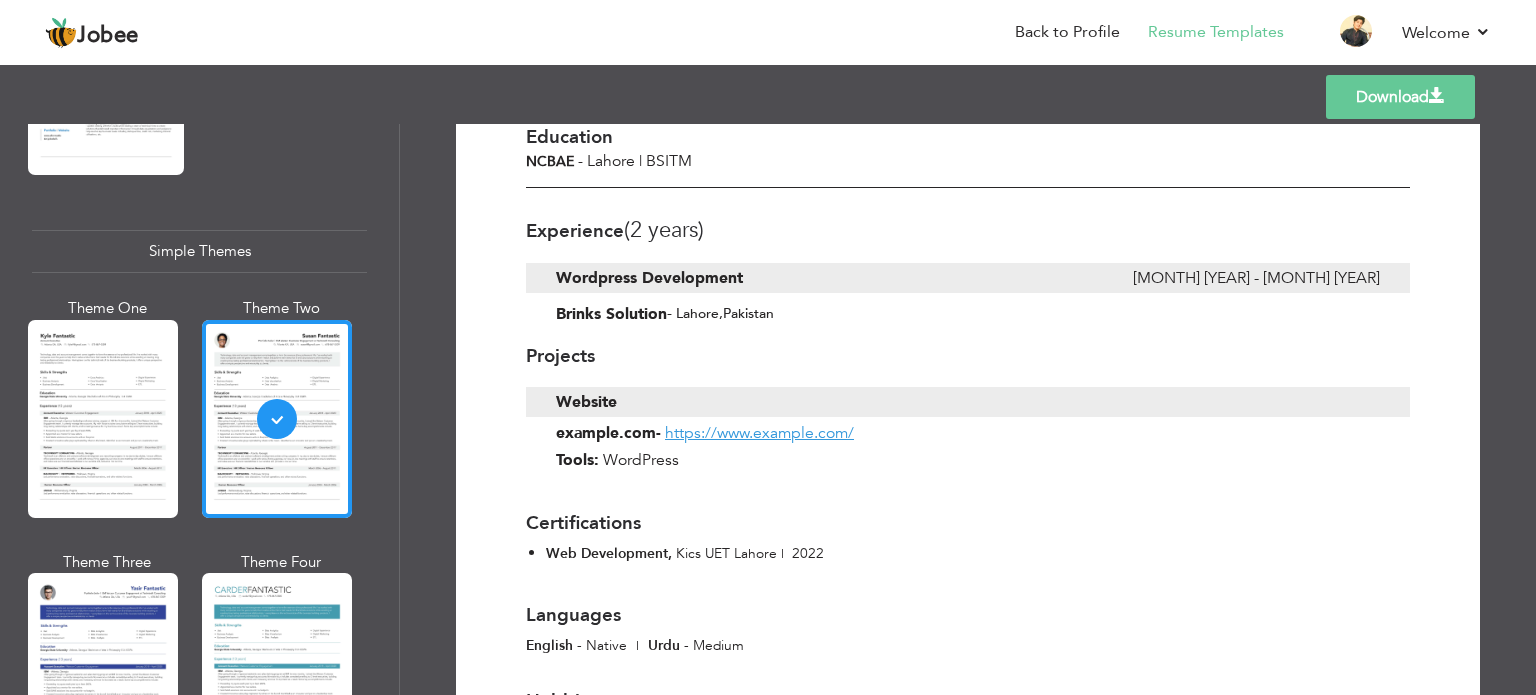 scroll, scrollTop: 0, scrollLeft: 0, axis: both 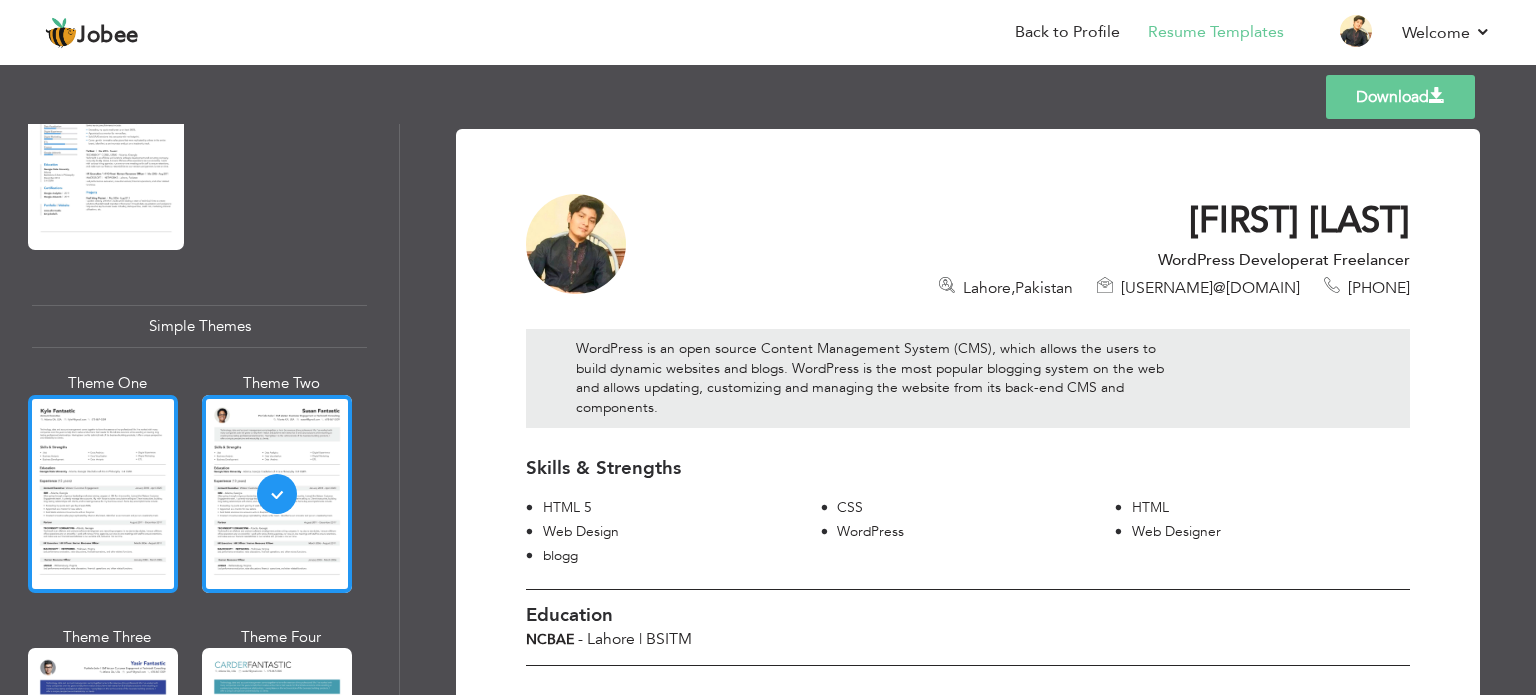 click at bounding box center [103, 494] 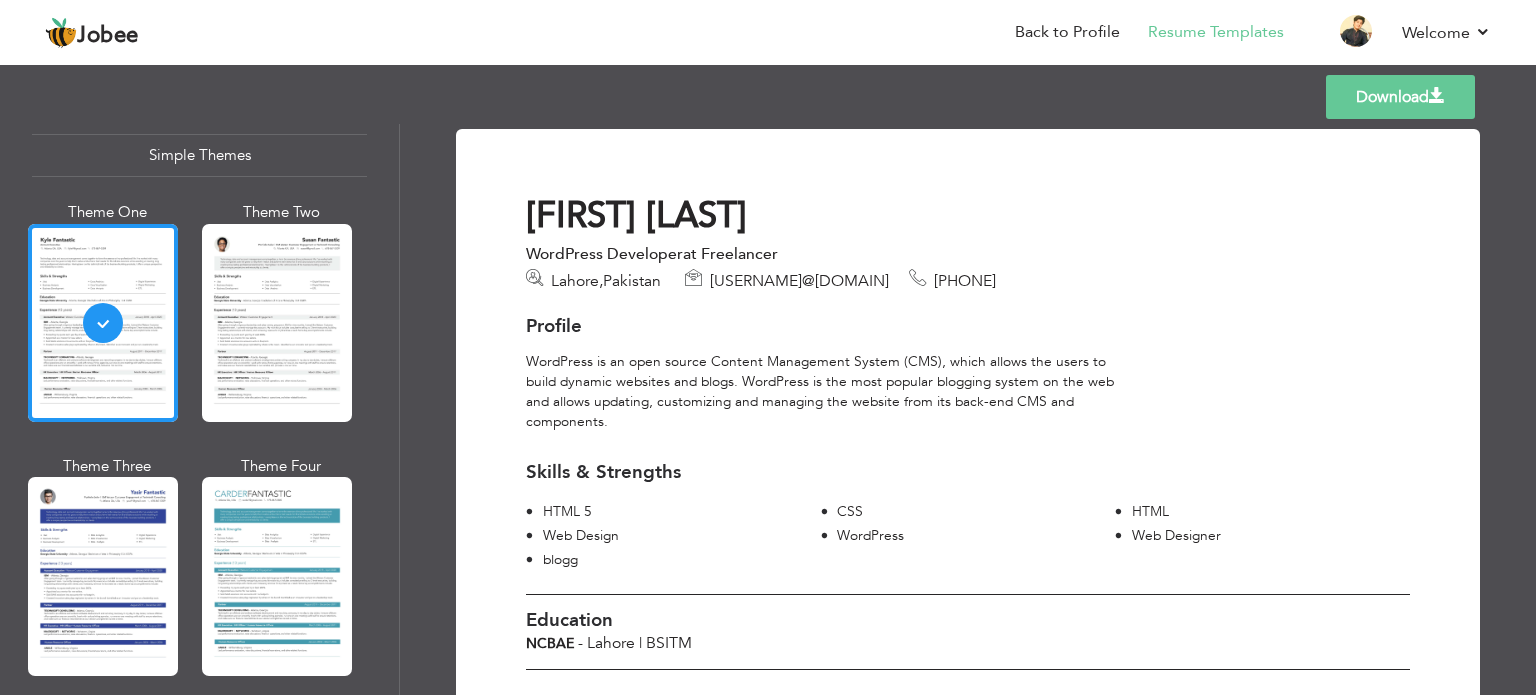 scroll, scrollTop: 3513, scrollLeft: 0, axis: vertical 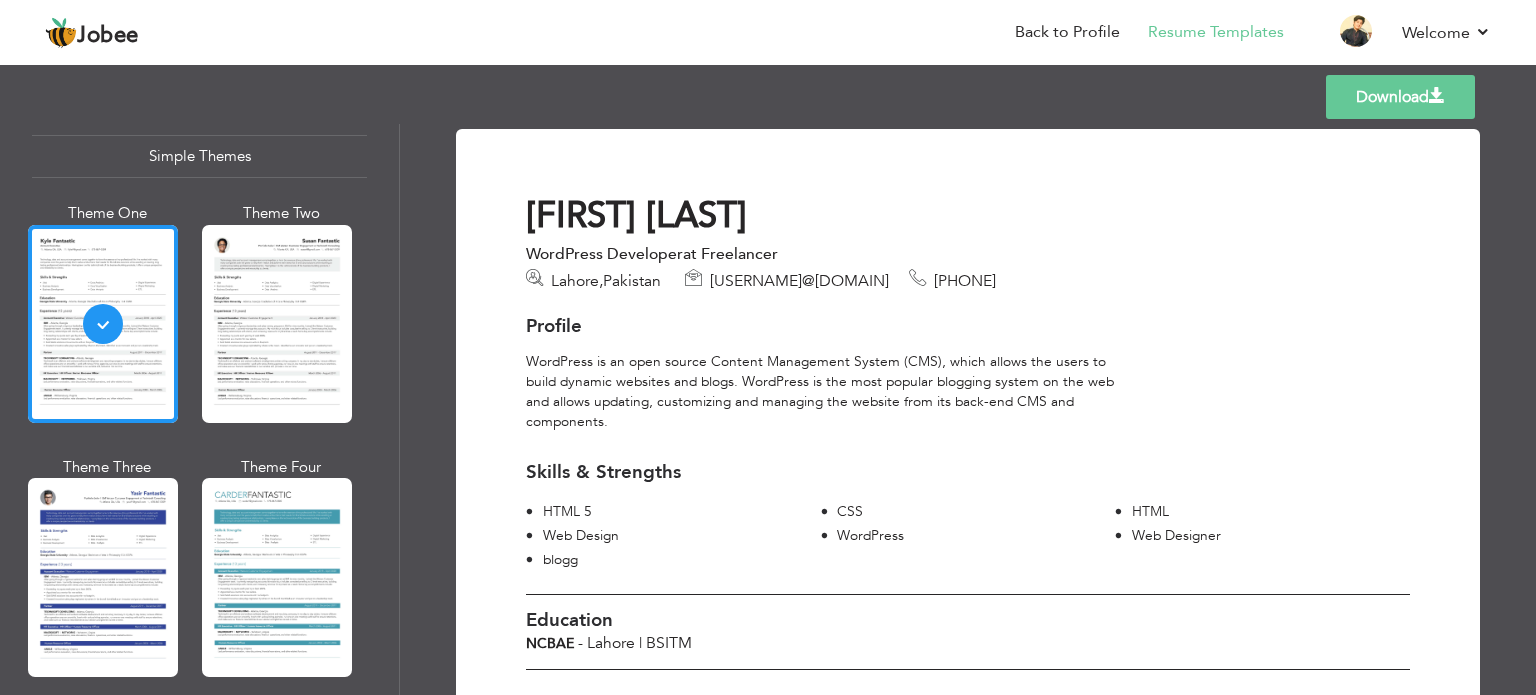 click on "Download" at bounding box center [1400, 97] 